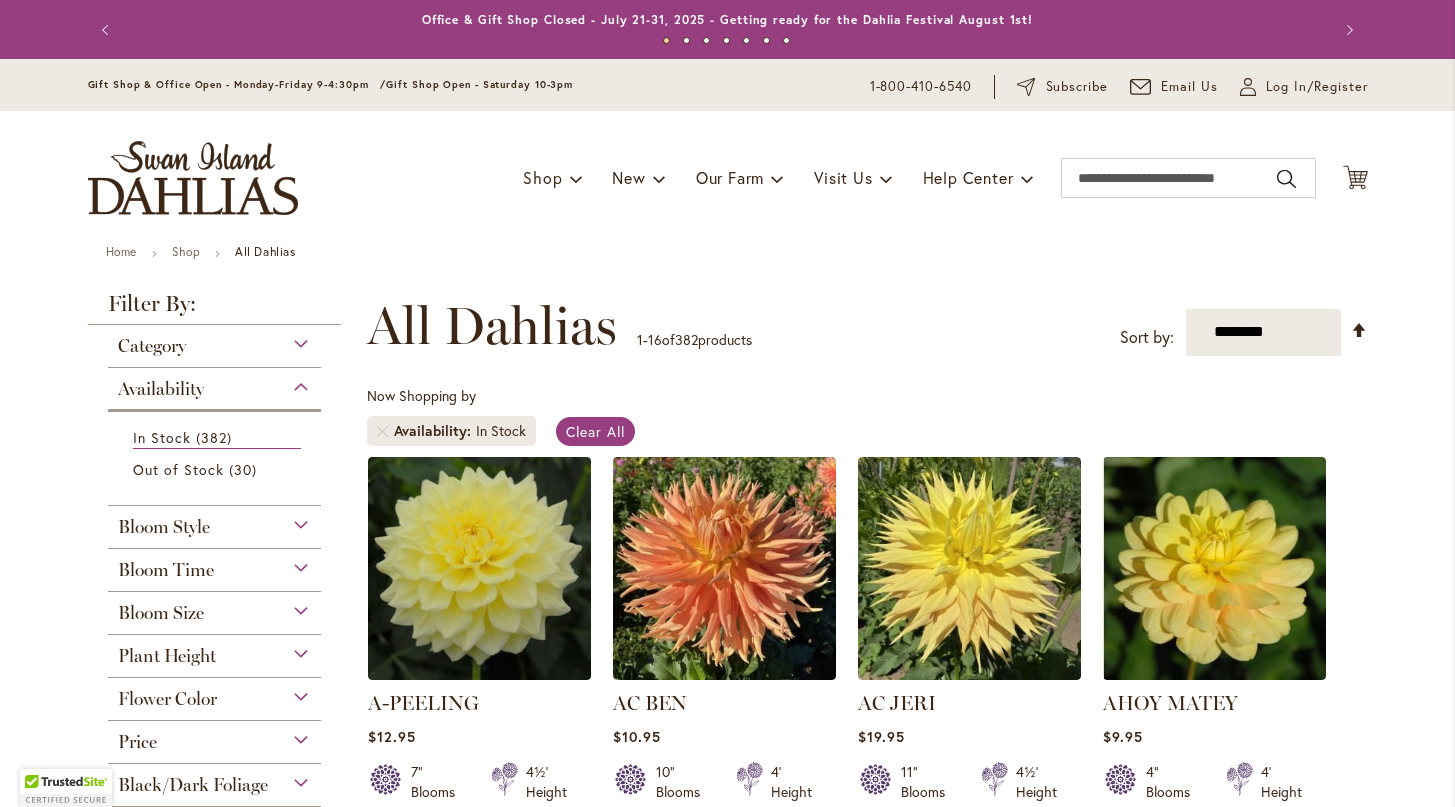 scroll, scrollTop: 0, scrollLeft: 0, axis: both 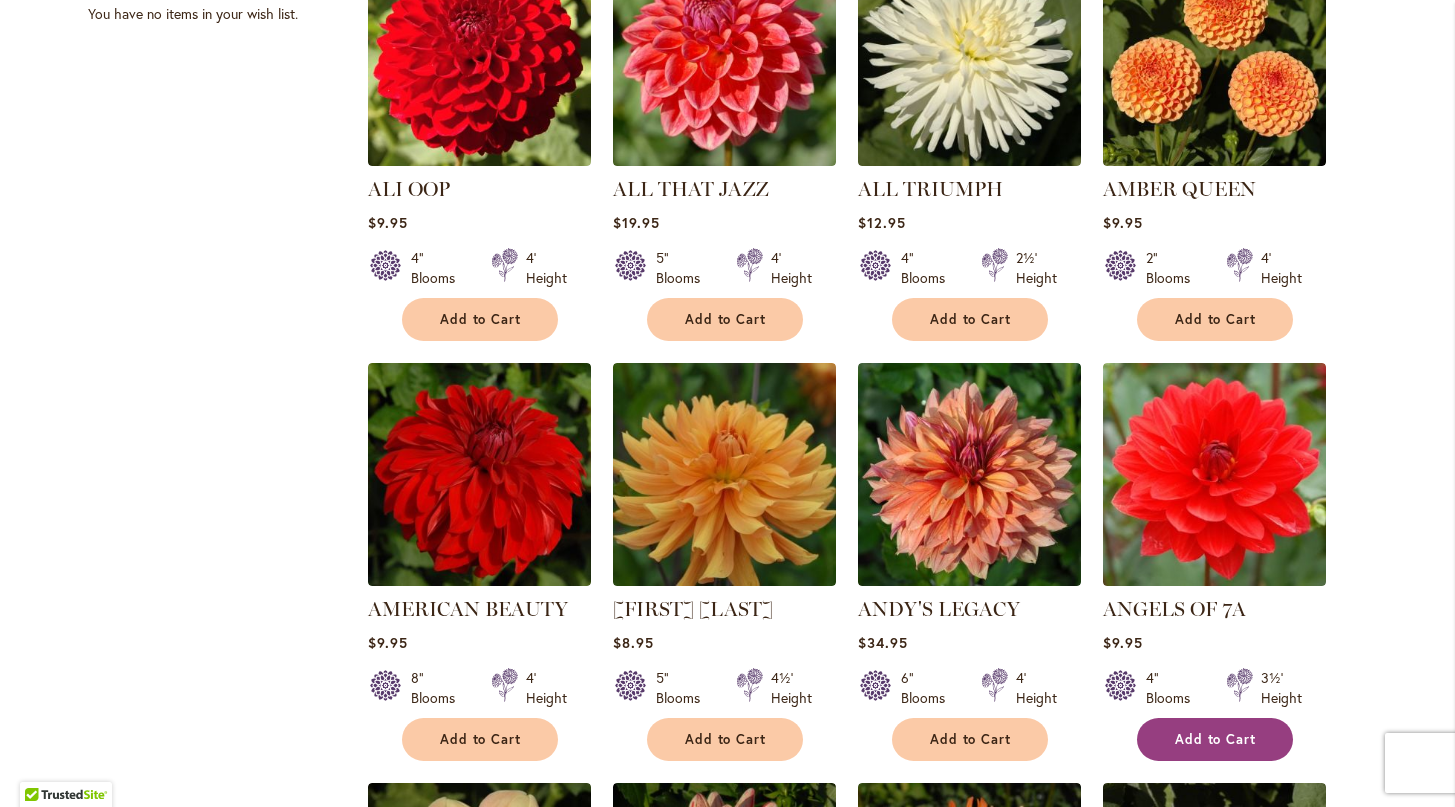 click on "Add to Cart" at bounding box center [1216, 739] 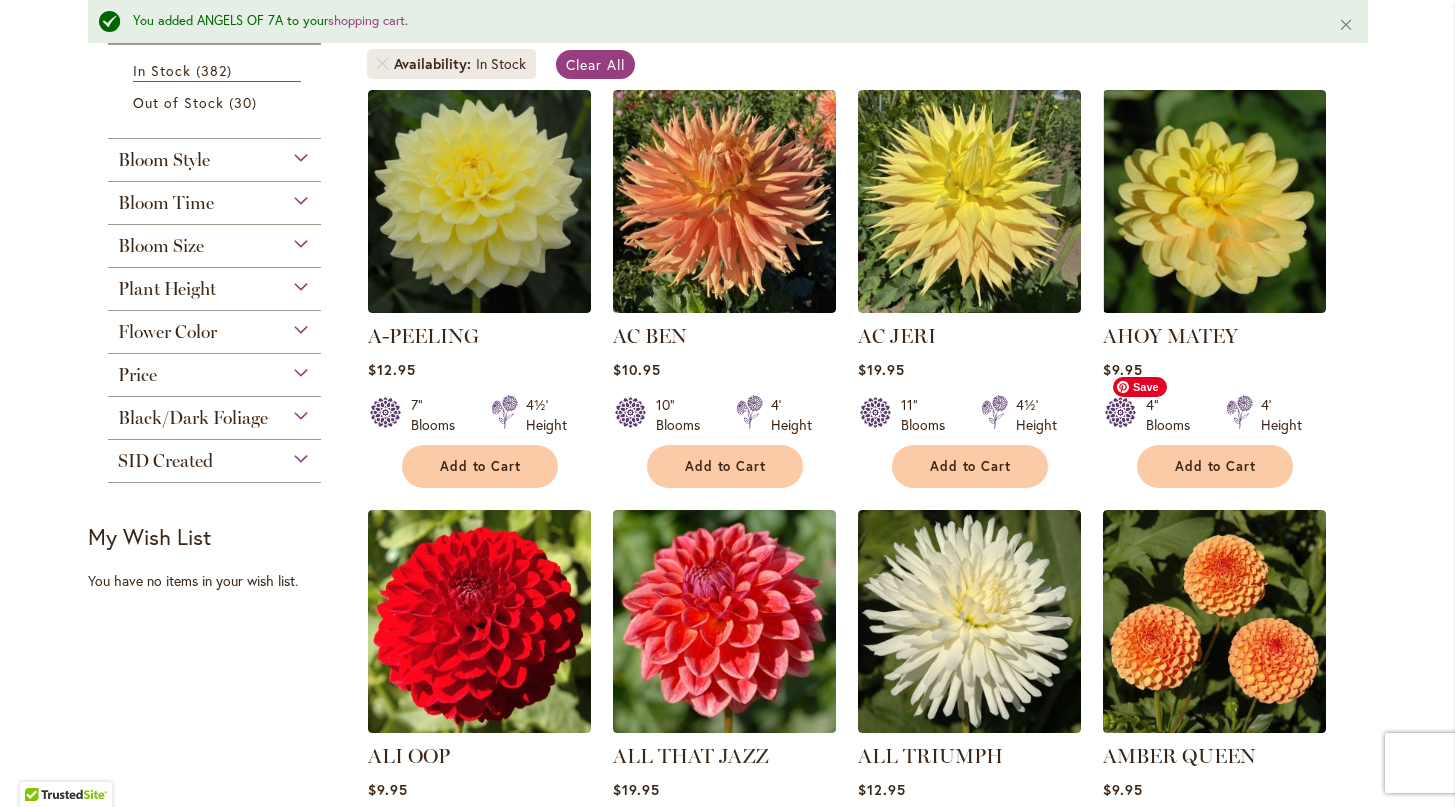 scroll, scrollTop: 308, scrollLeft: 0, axis: vertical 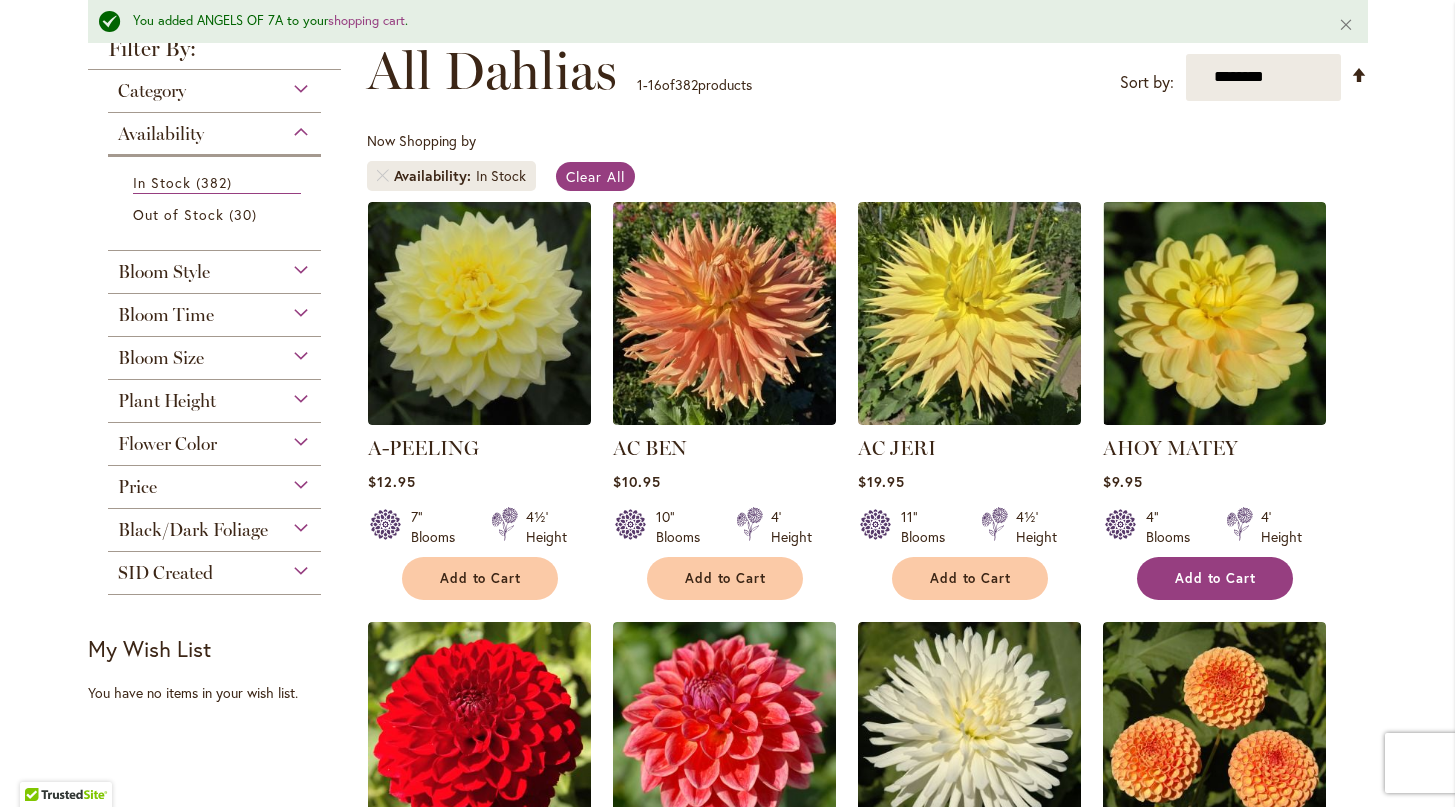 click on "Add to Cart" at bounding box center [1216, 578] 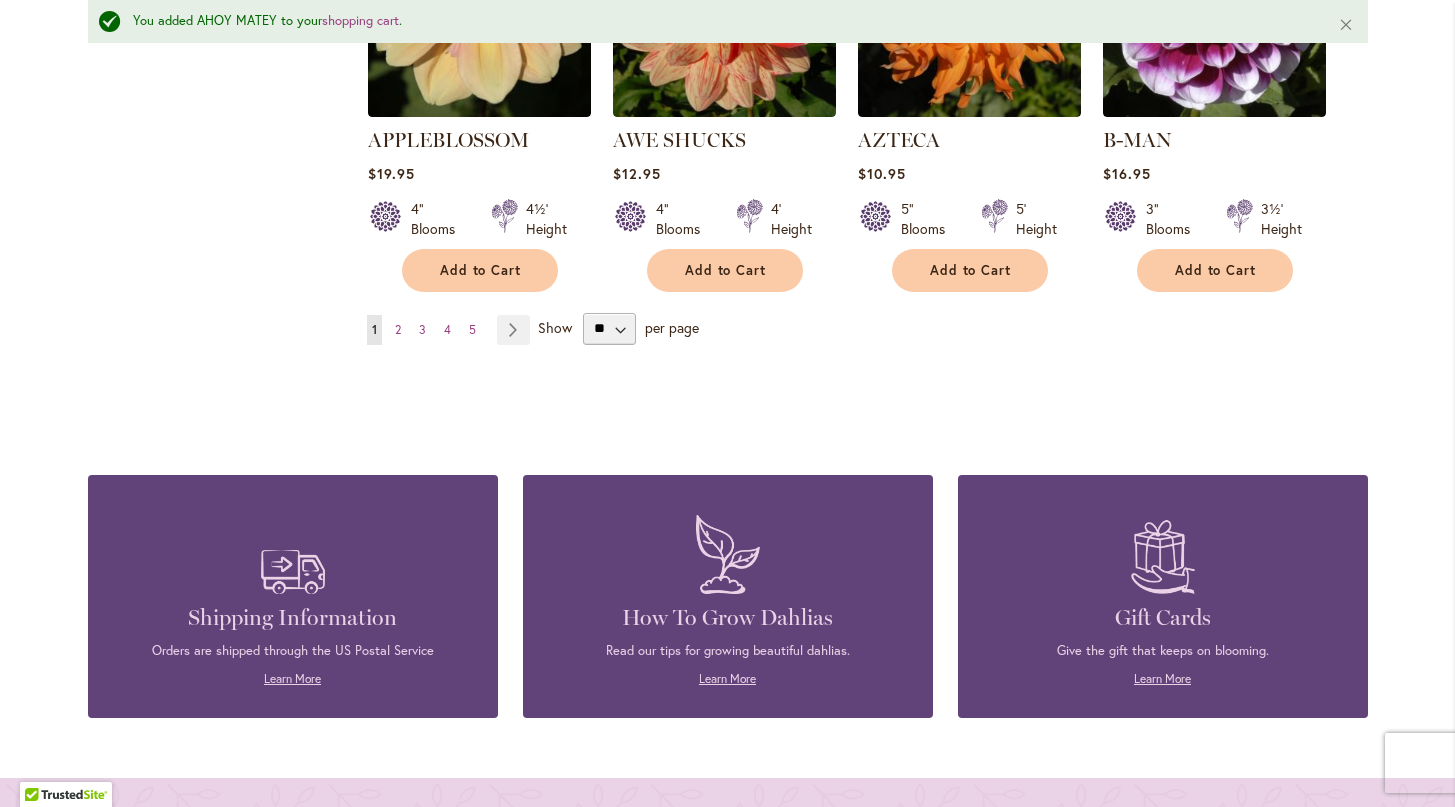 scroll, scrollTop: 1892, scrollLeft: 0, axis: vertical 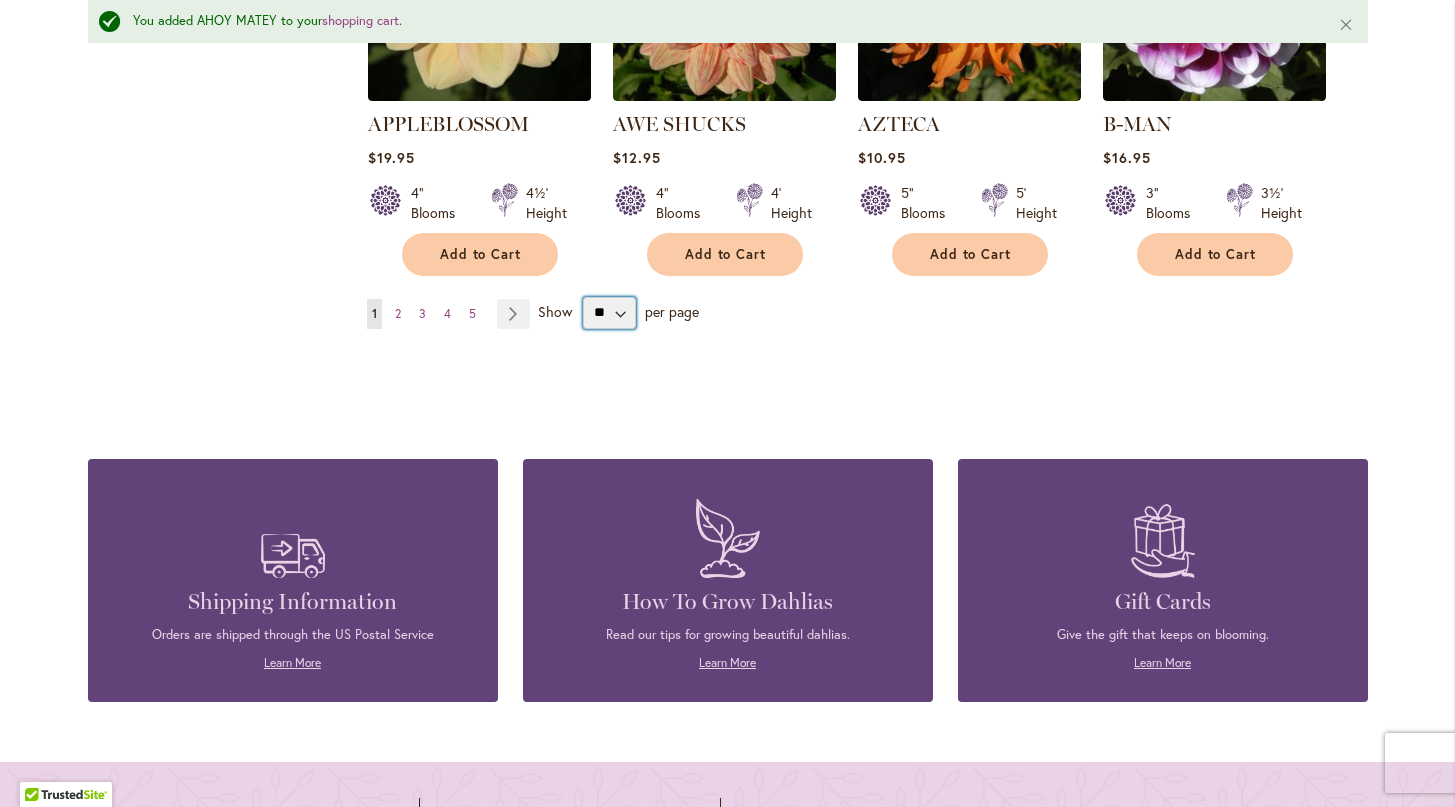 click on "**
**
**
**" at bounding box center [609, 313] 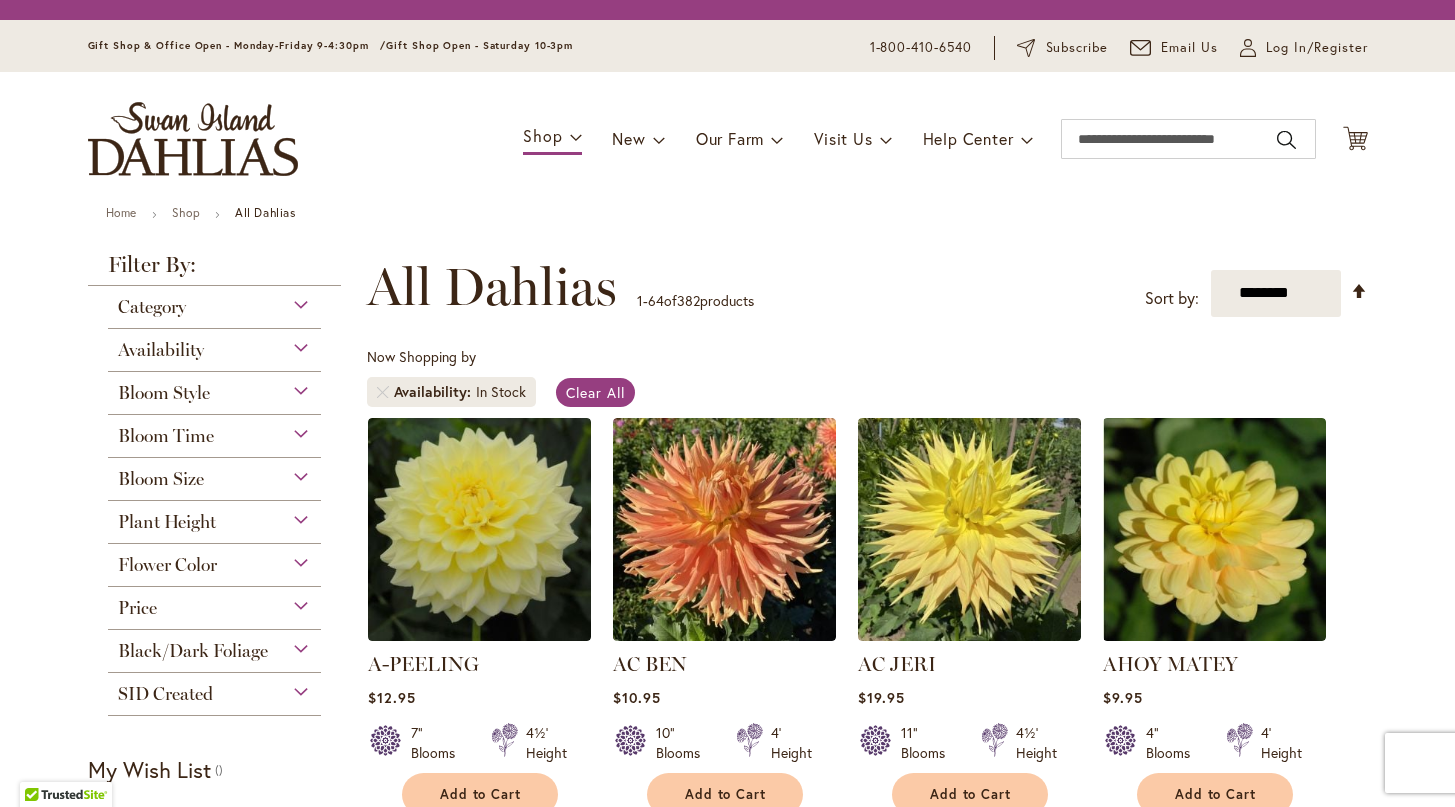 scroll, scrollTop: 0, scrollLeft: 0, axis: both 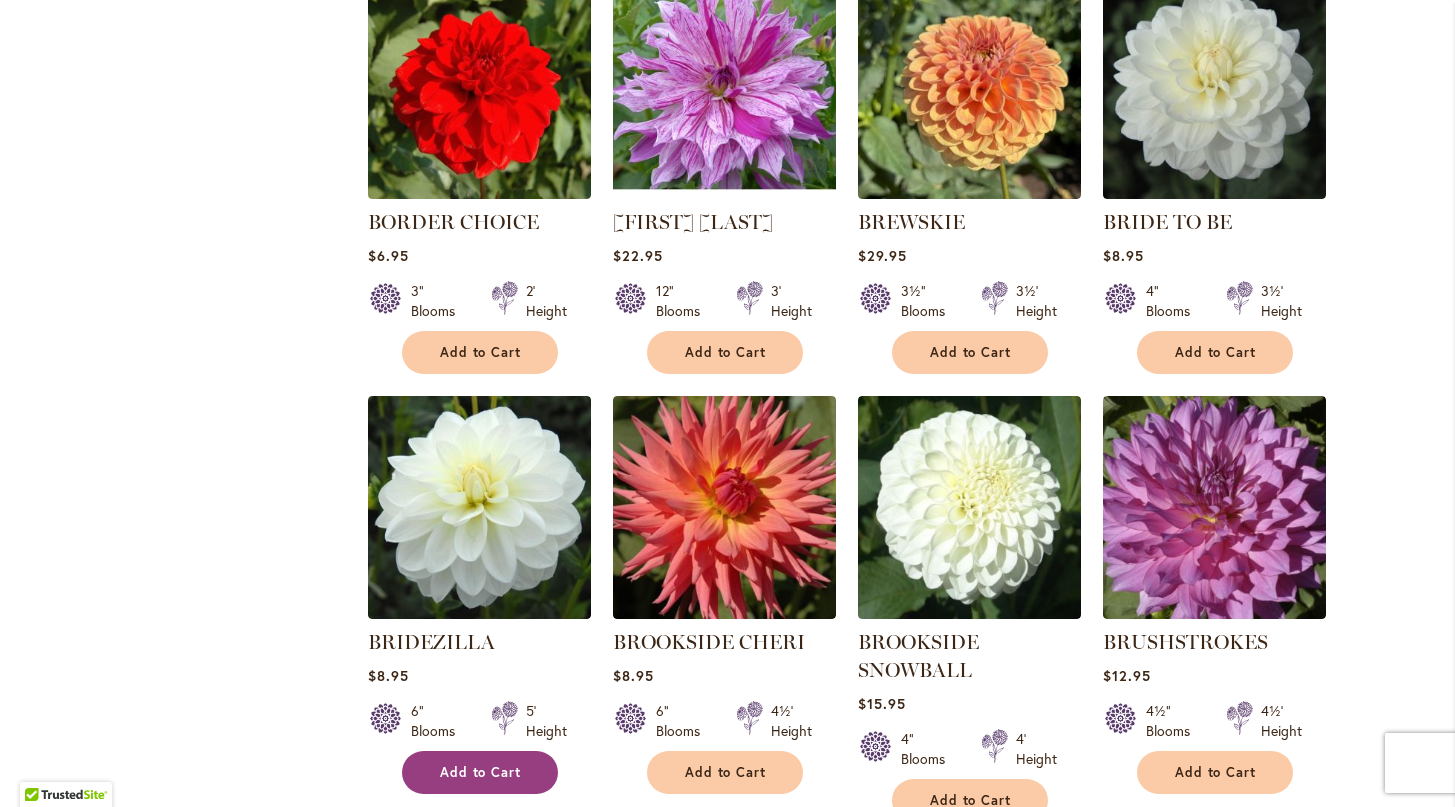 click on "Add to Cart" at bounding box center (480, 772) 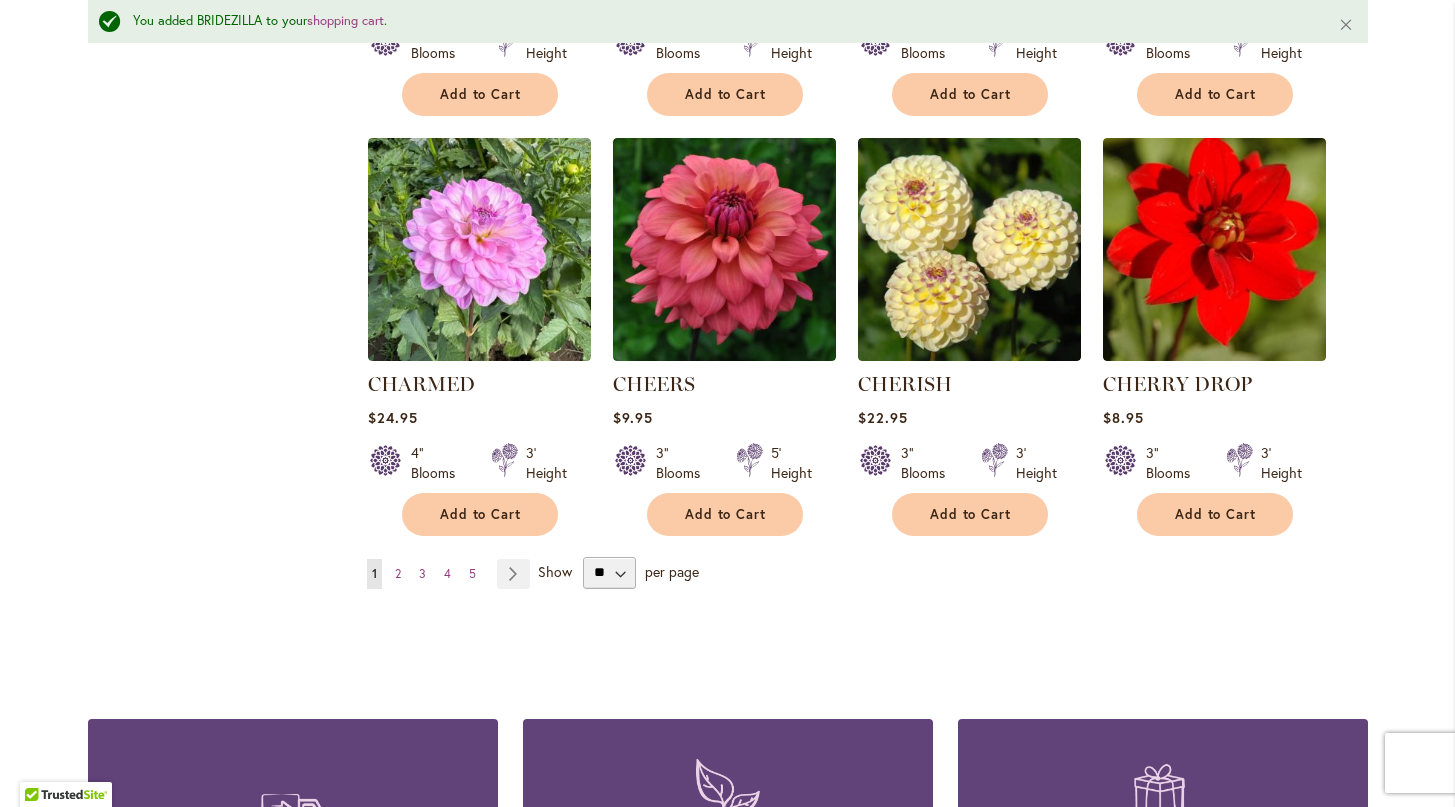 scroll, scrollTop: 6753, scrollLeft: 0, axis: vertical 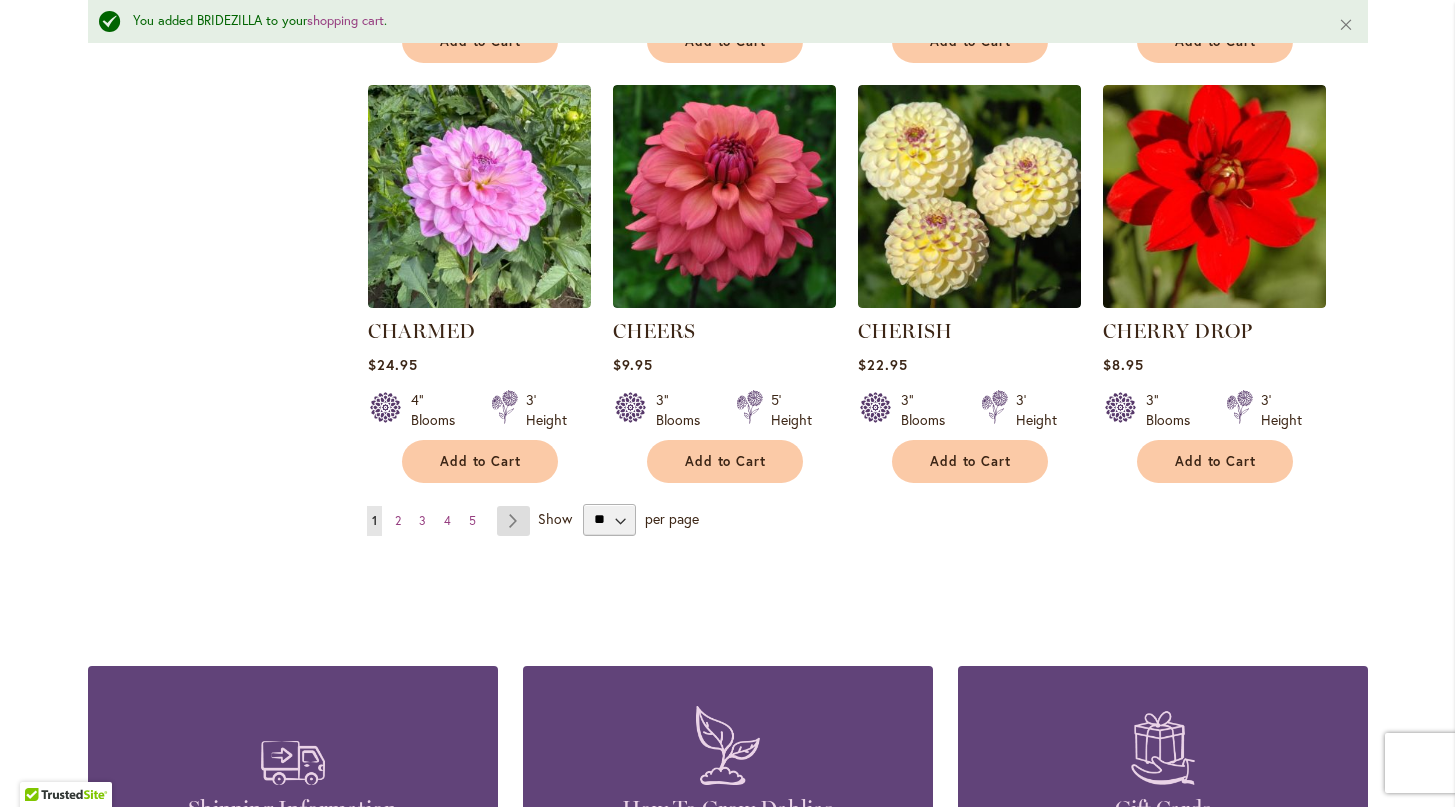 click on "Page
Next" at bounding box center [513, 521] 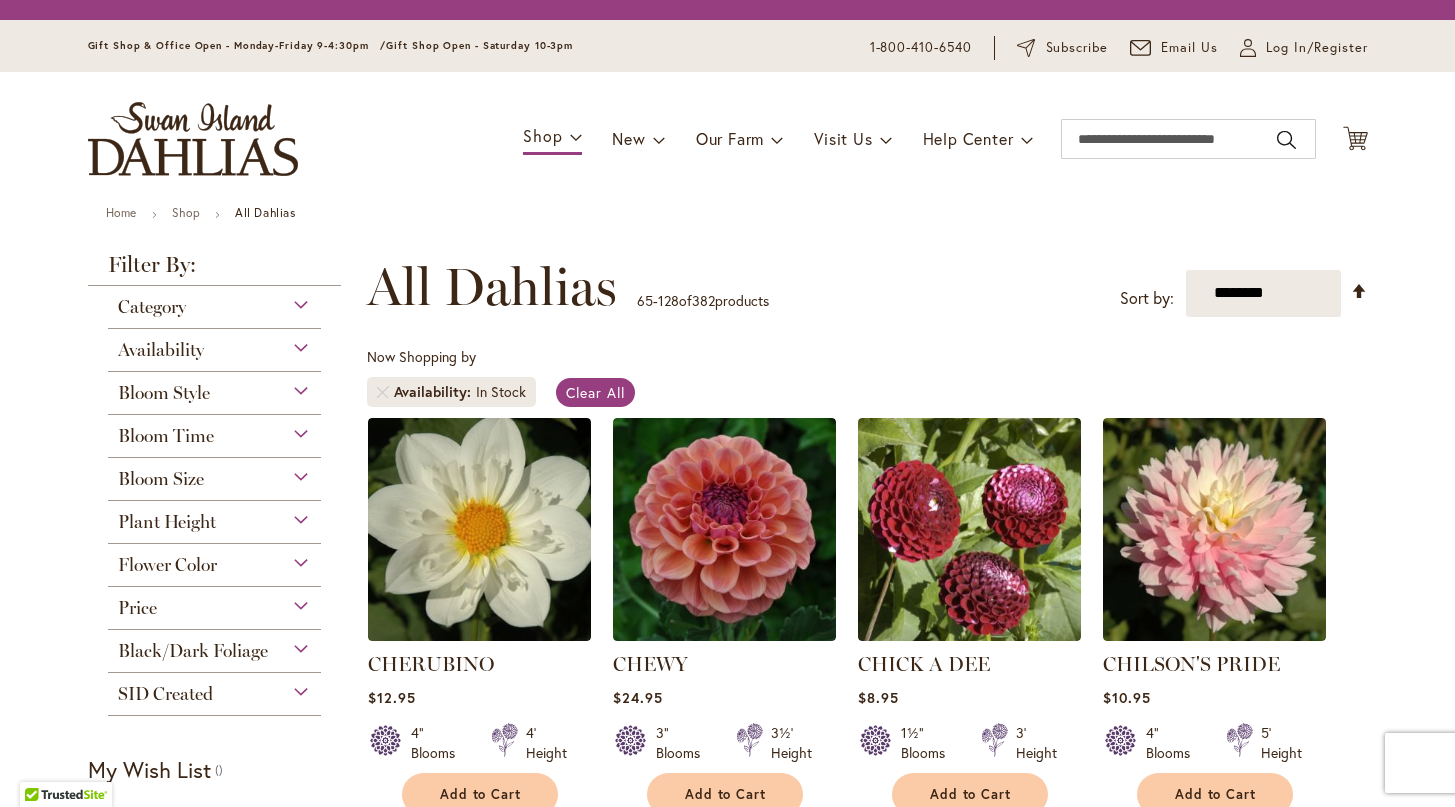 scroll, scrollTop: 0, scrollLeft: 0, axis: both 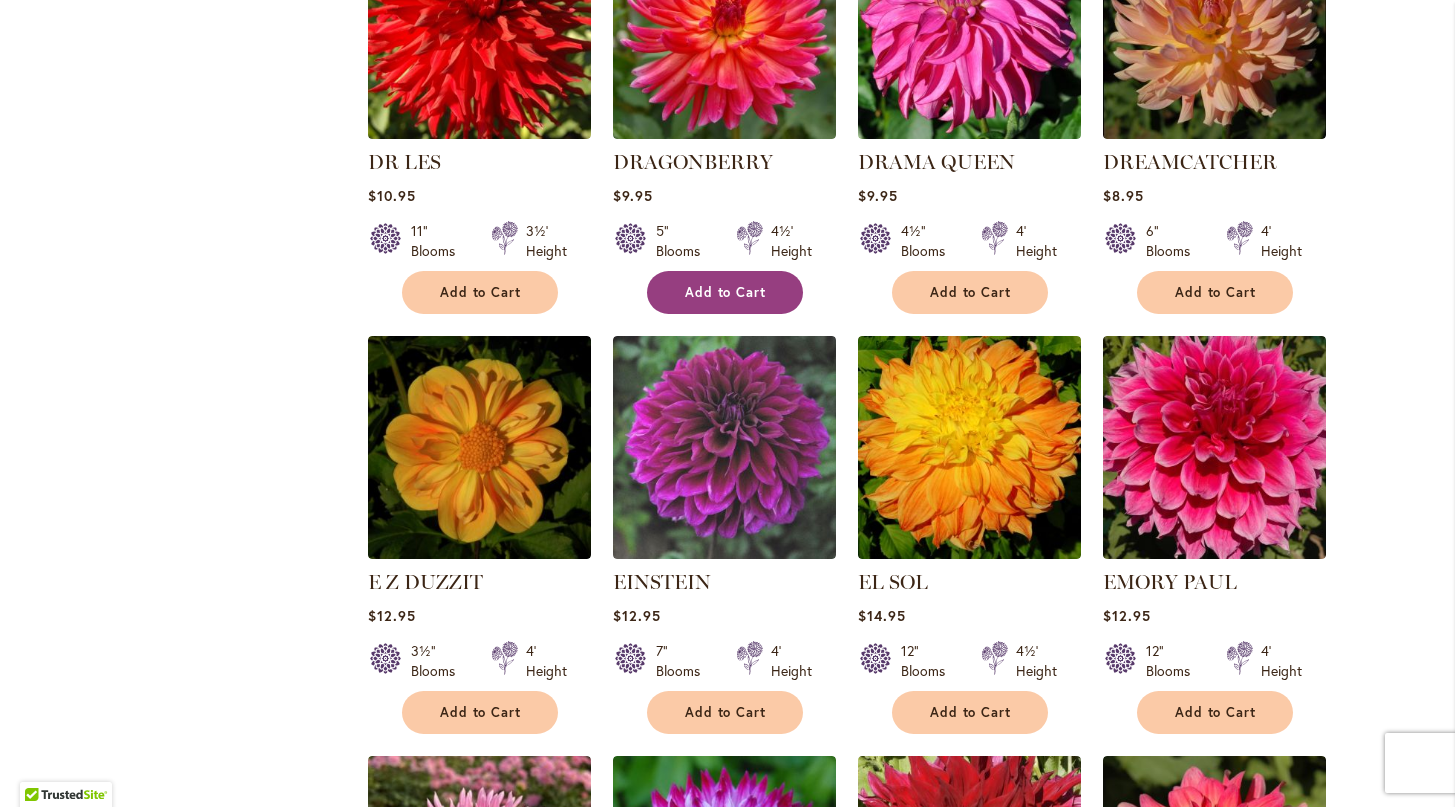 click on "Add to Cart" at bounding box center [726, 292] 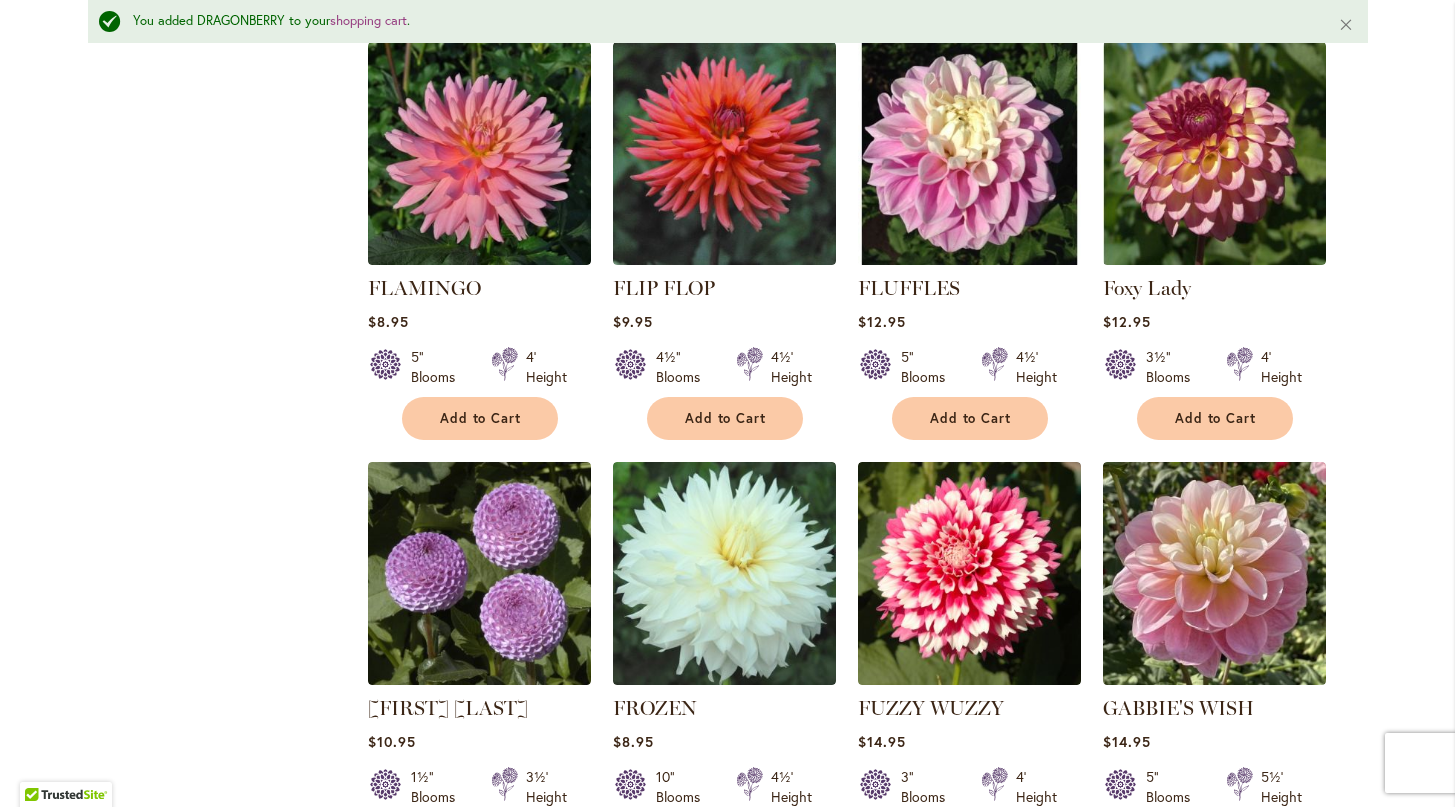 scroll, scrollTop: 6591, scrollLeft: 0, axis: vertical 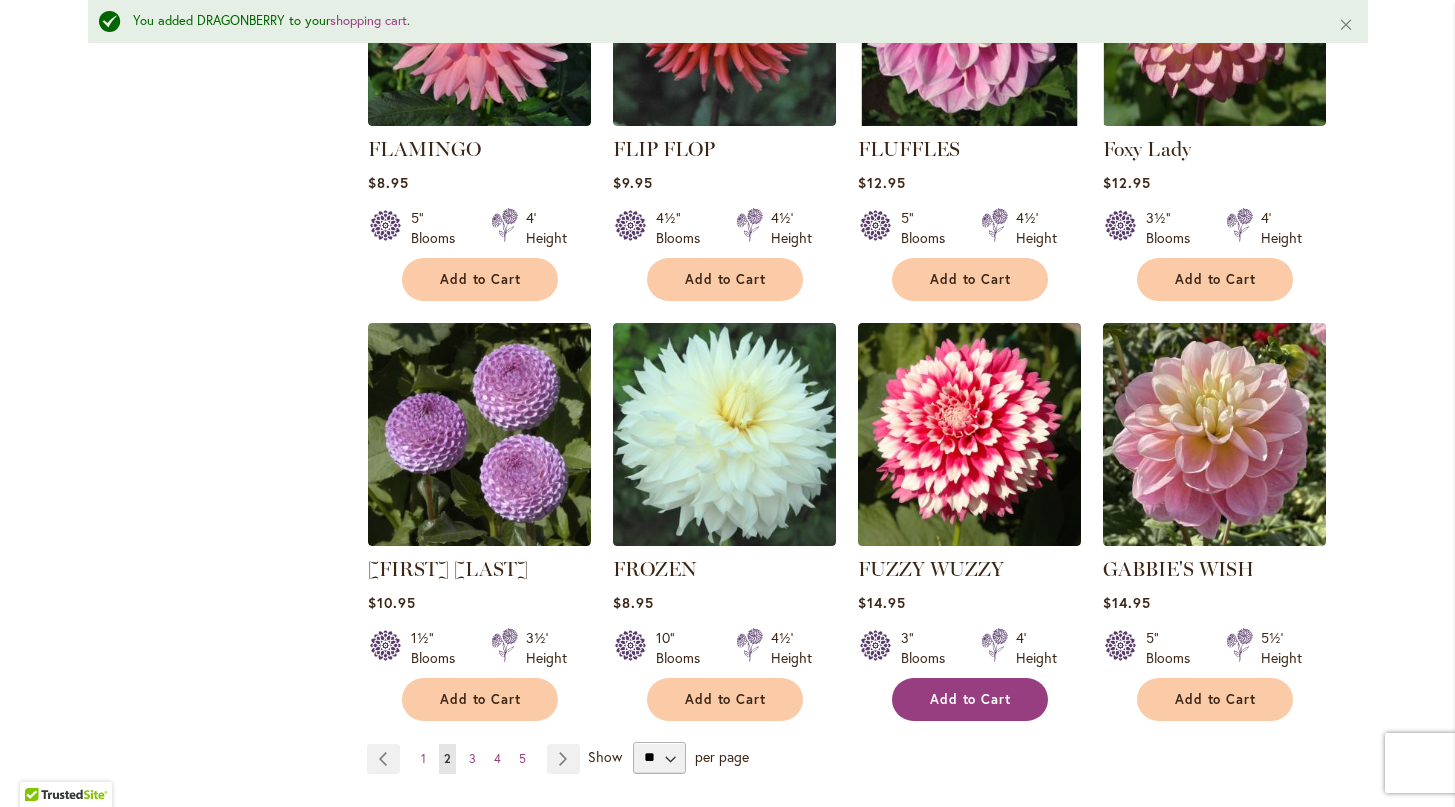click on "Add to Cart" at bounding box center (970, 699) 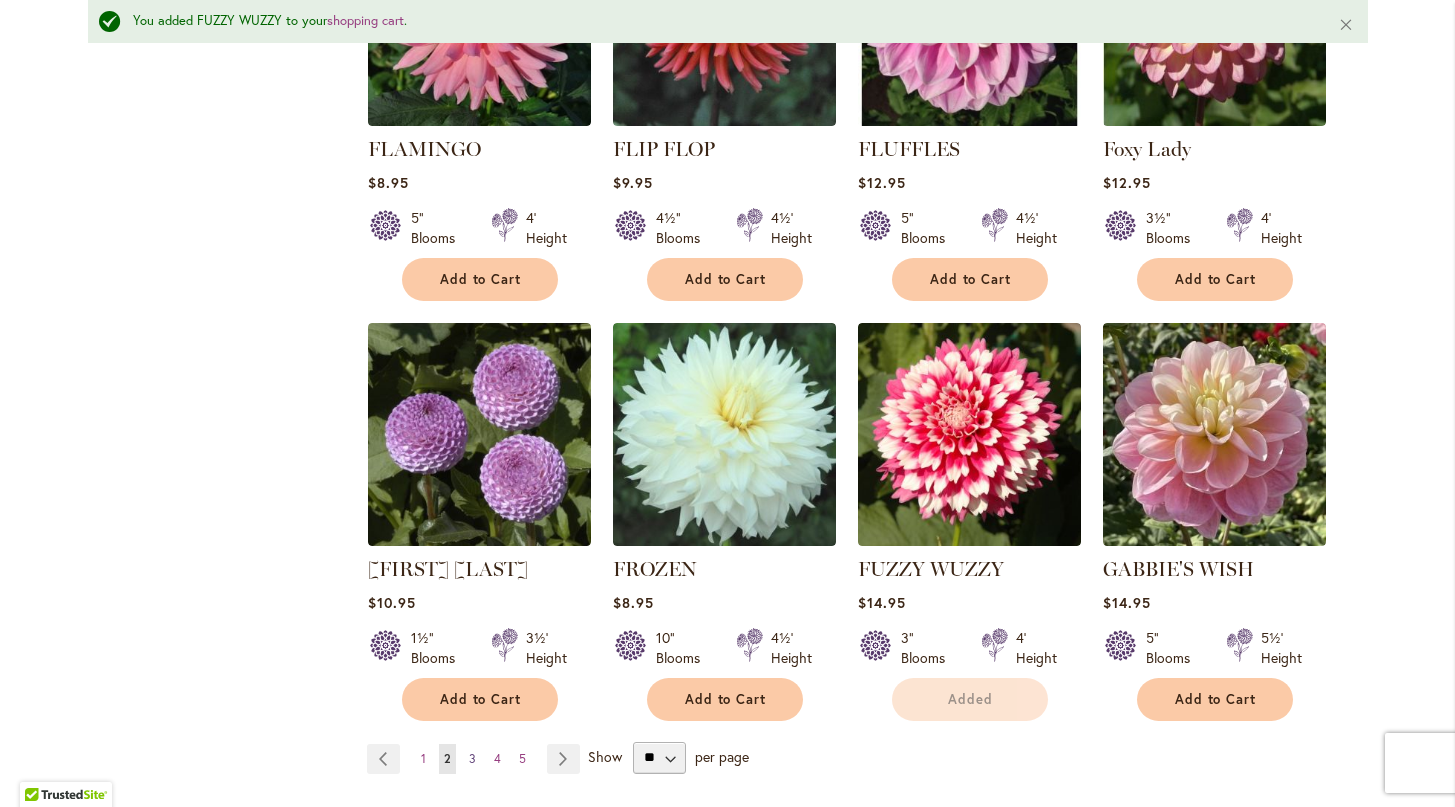 click on "3" at bounding box center [472, 758] 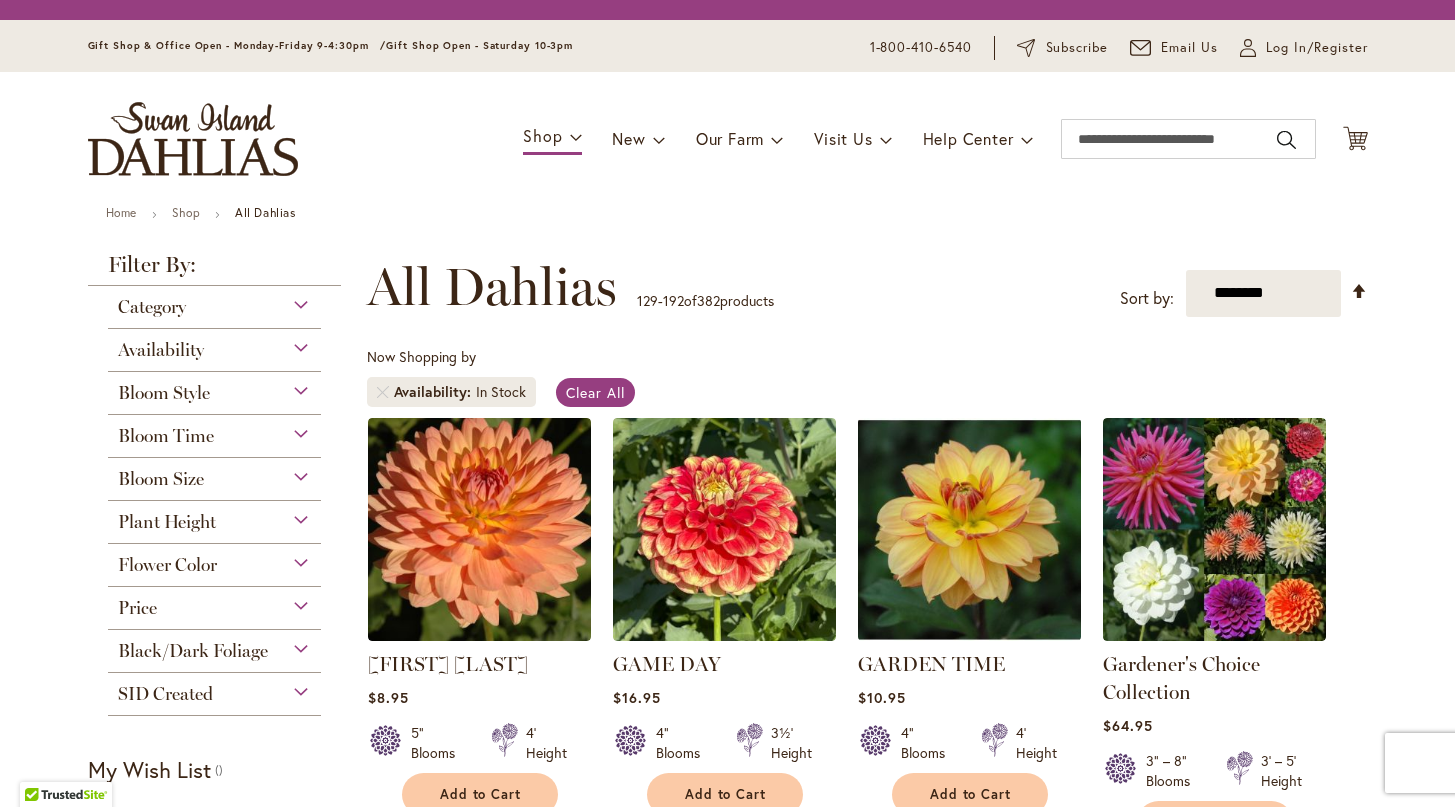 scroll, scrollTop: 0, scrollLeft: 0, axis: both 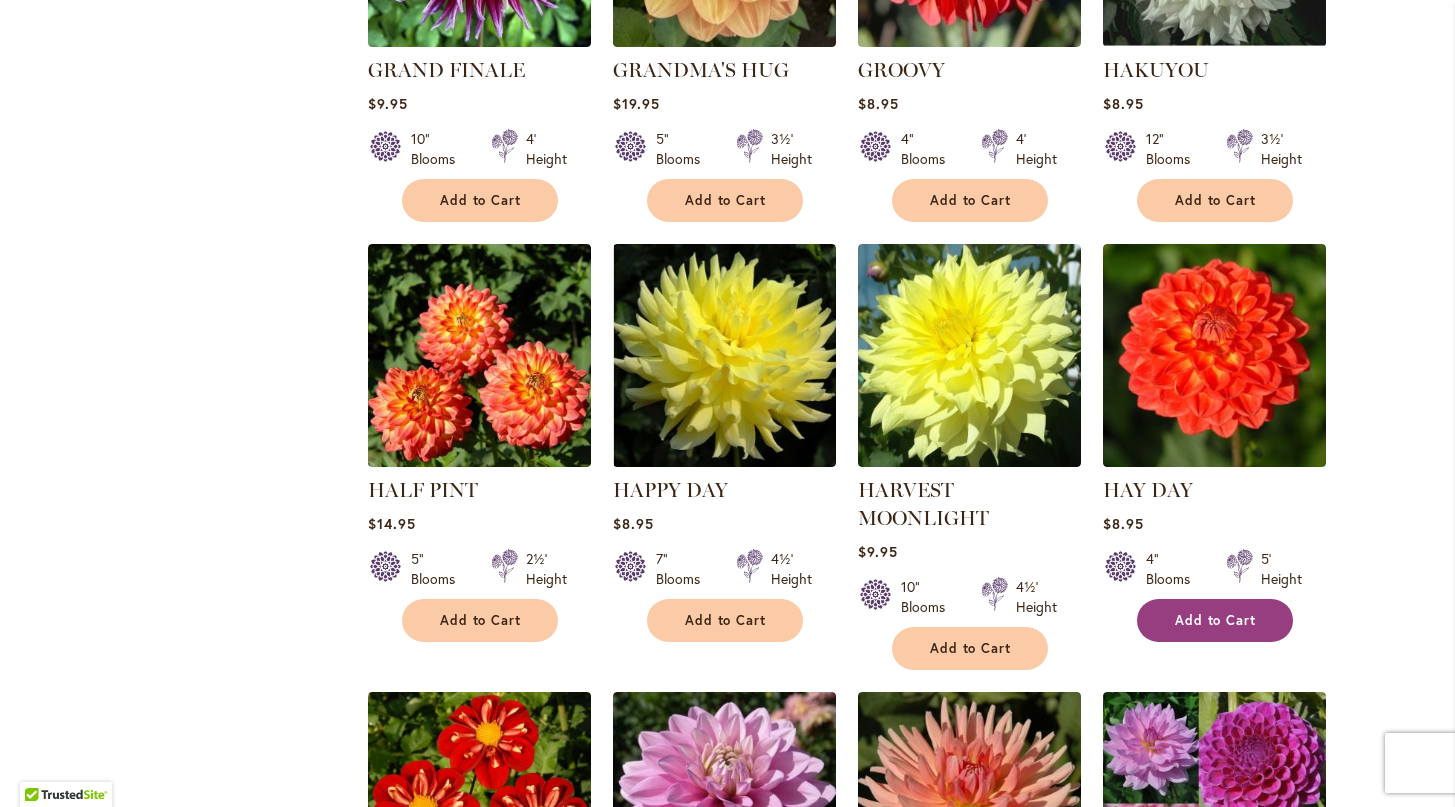 click on "Add to Cart" at bounding box center [1216, 620] 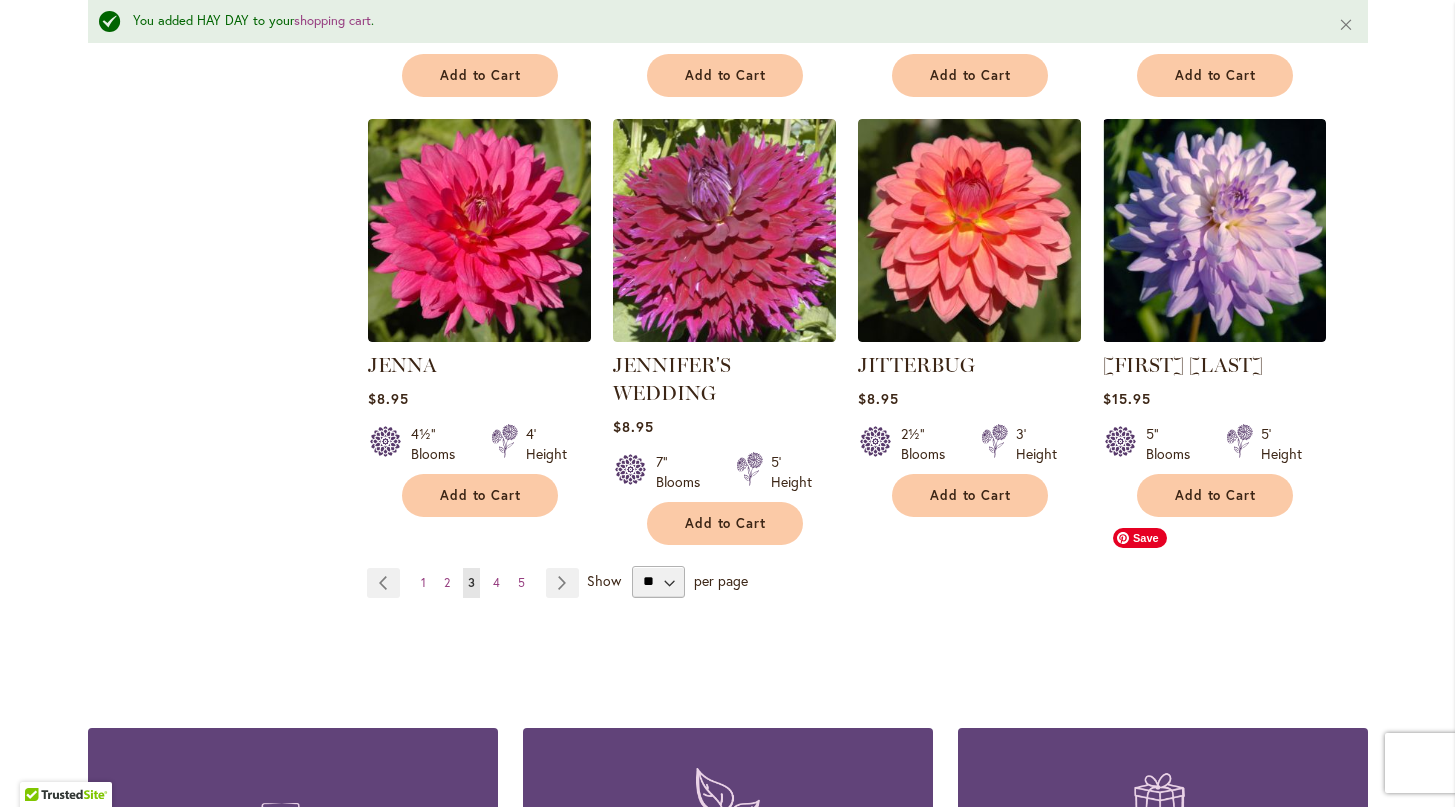 scroll, scrollTop: 7025, scrollLeft: 0, axis: vertical 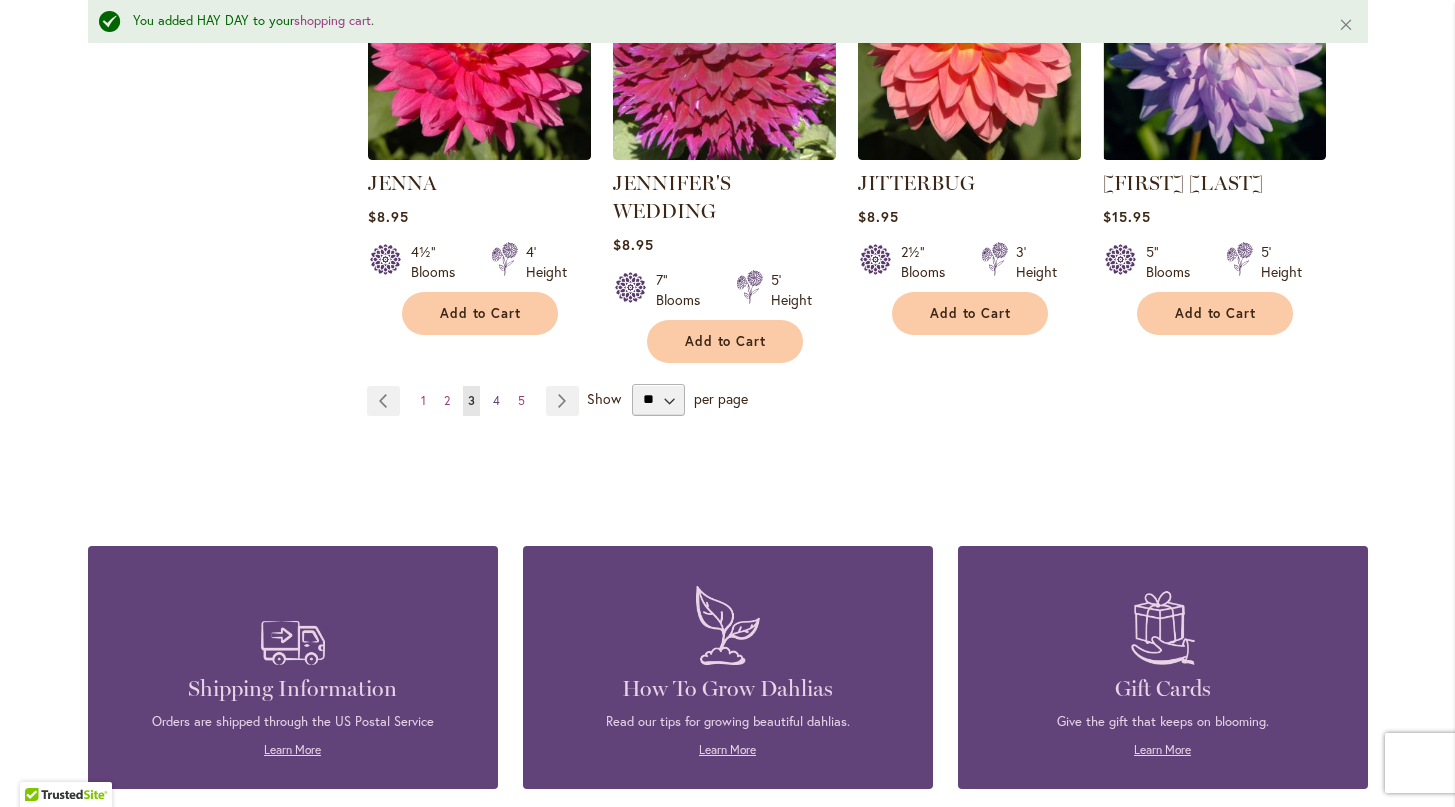 click on "4" at bounding box center [496, 400] 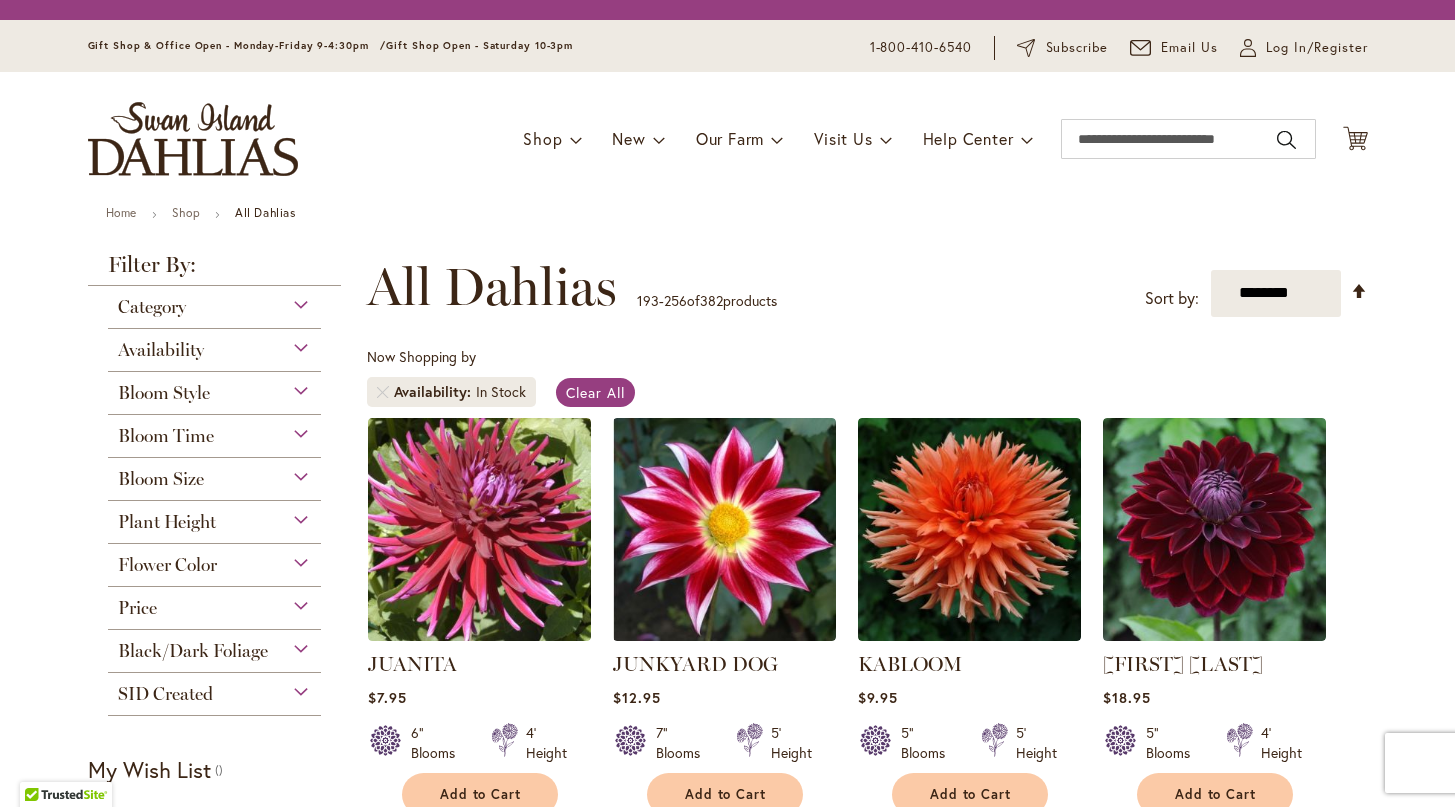 scroll, scrollTop: 0, scrollLeft: 0, axis: both 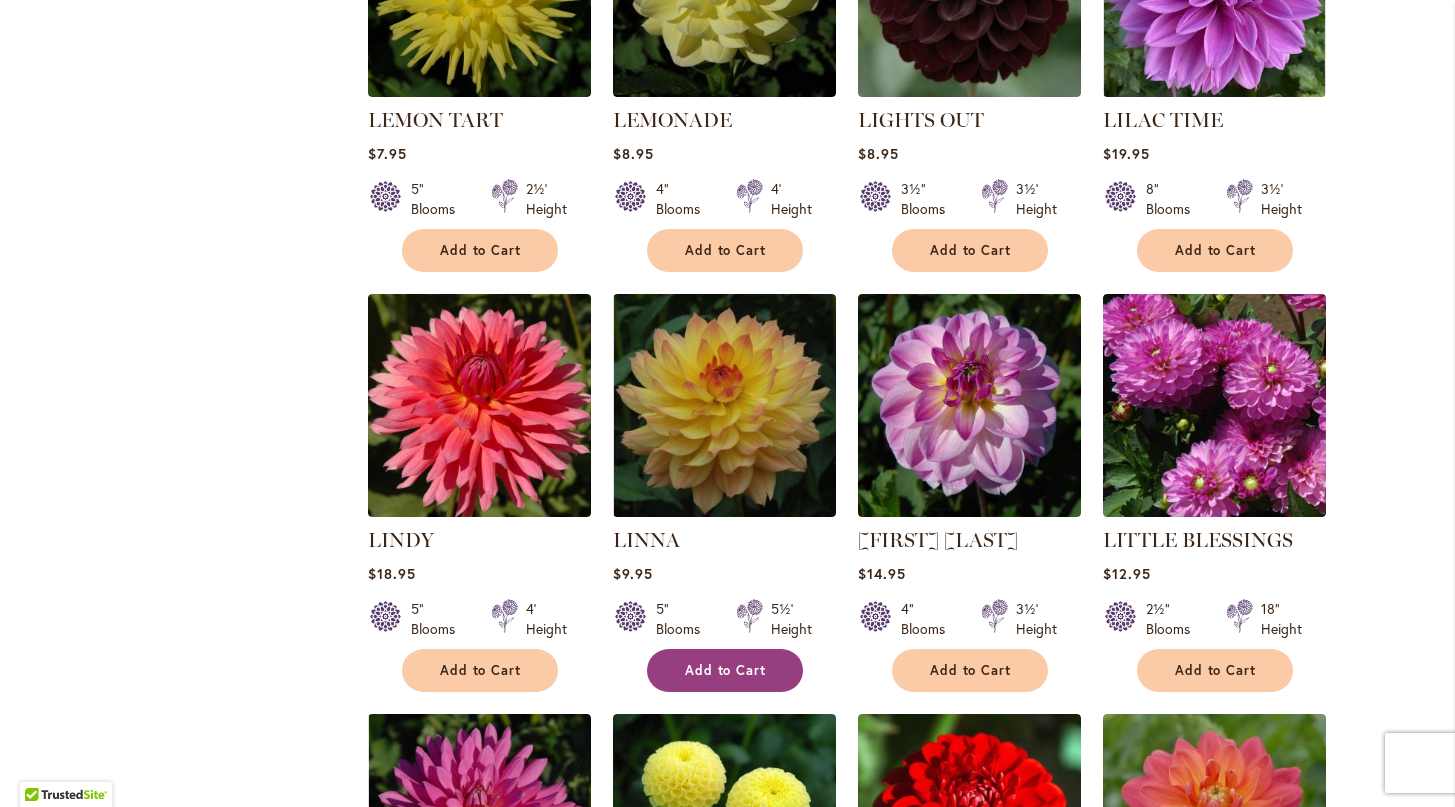 click on "Add to Cart" at bounding box center [726, 670] 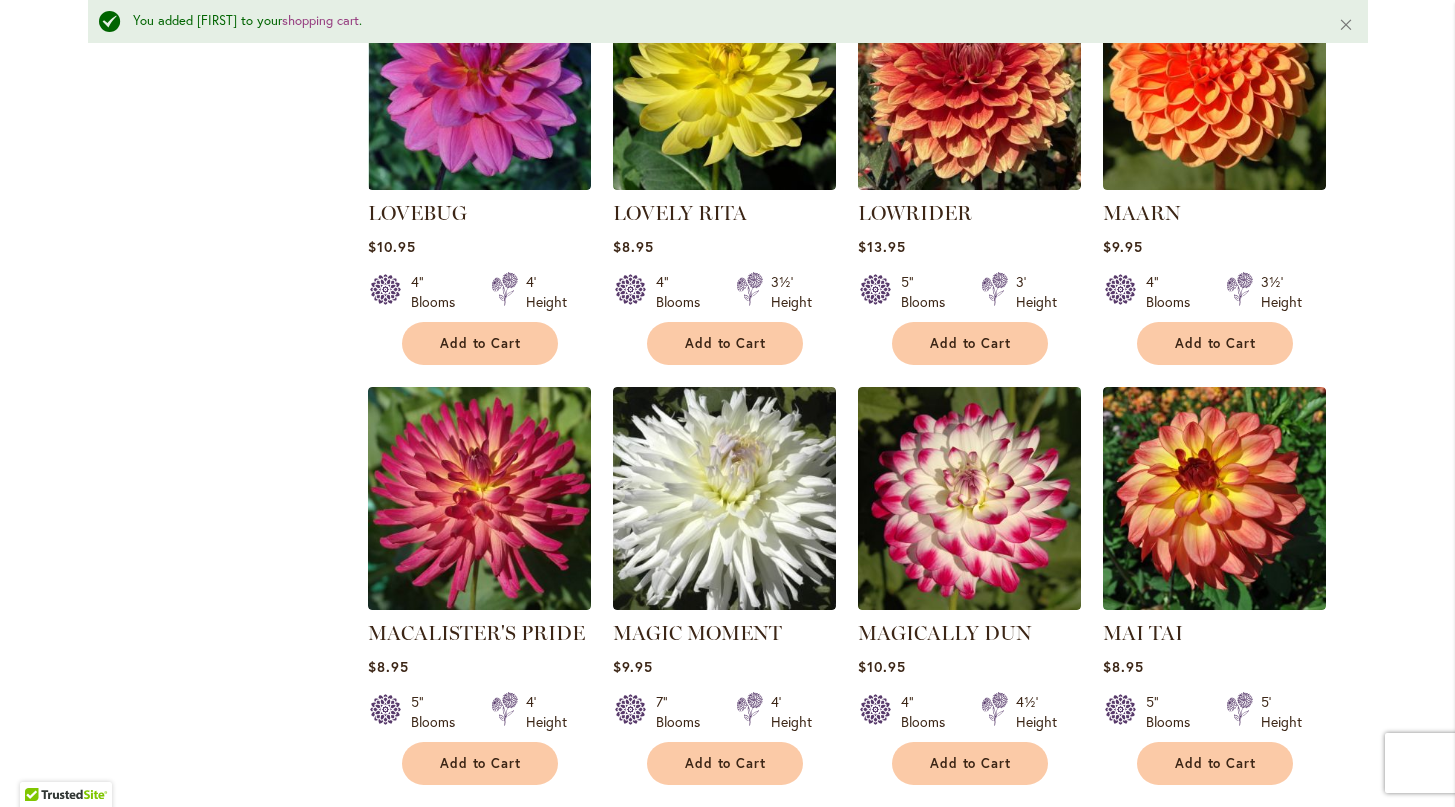 scroll, scrollTop: 3599, scrollLeft: 0, axis: vertical 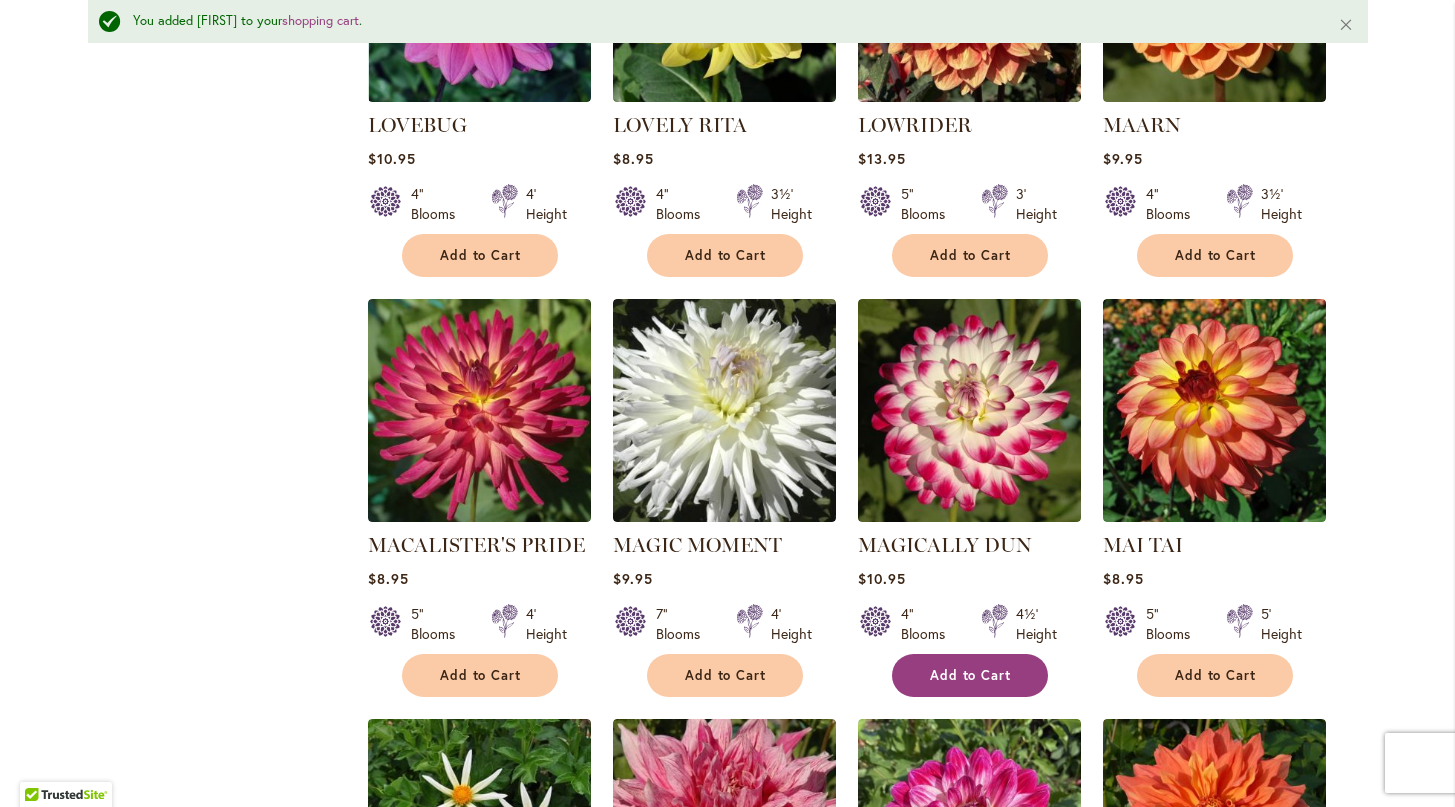 click on "Add to Cart" at bounding box center (970, 675) 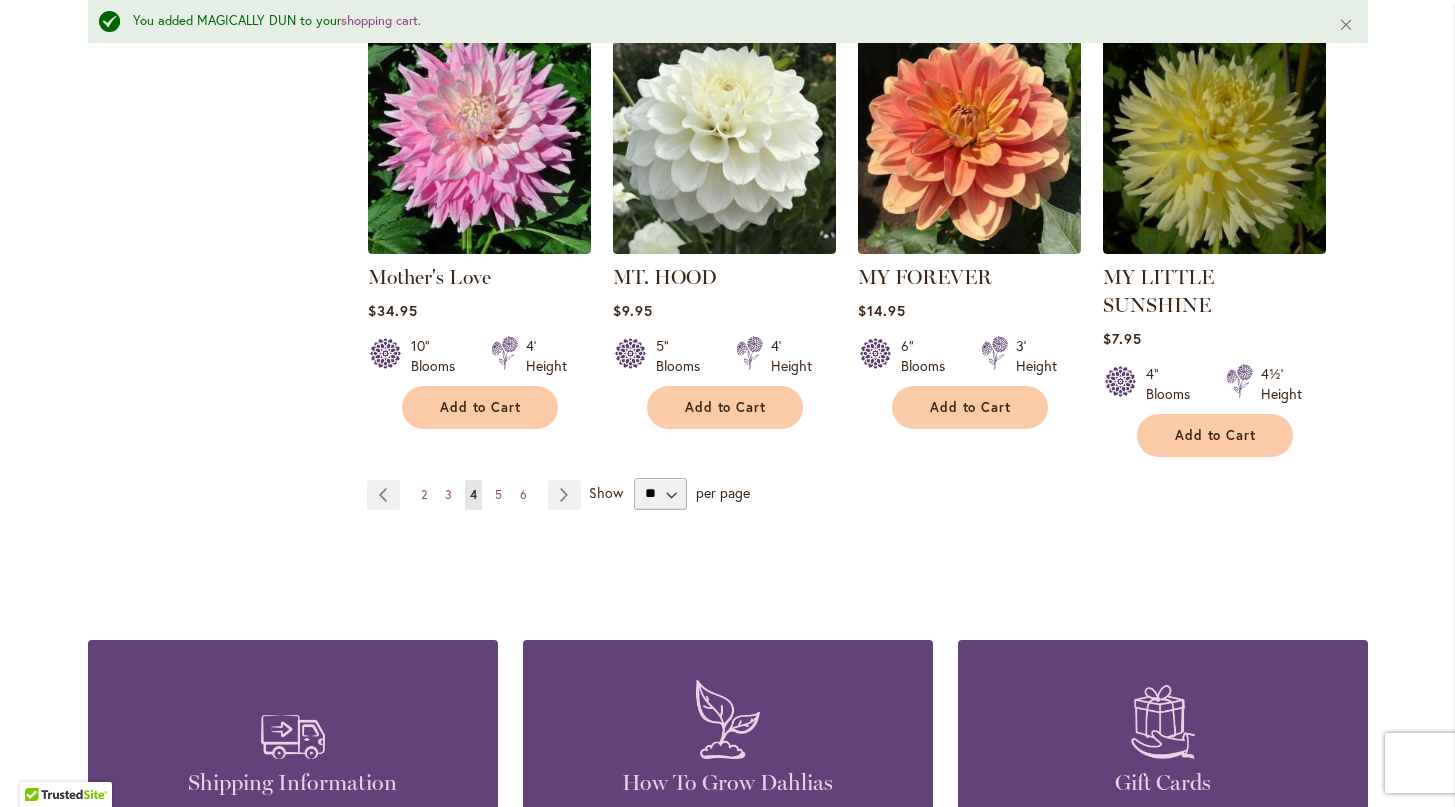 scroll, scrollTop: 6850, scrollLeft: 0, axis: vertical 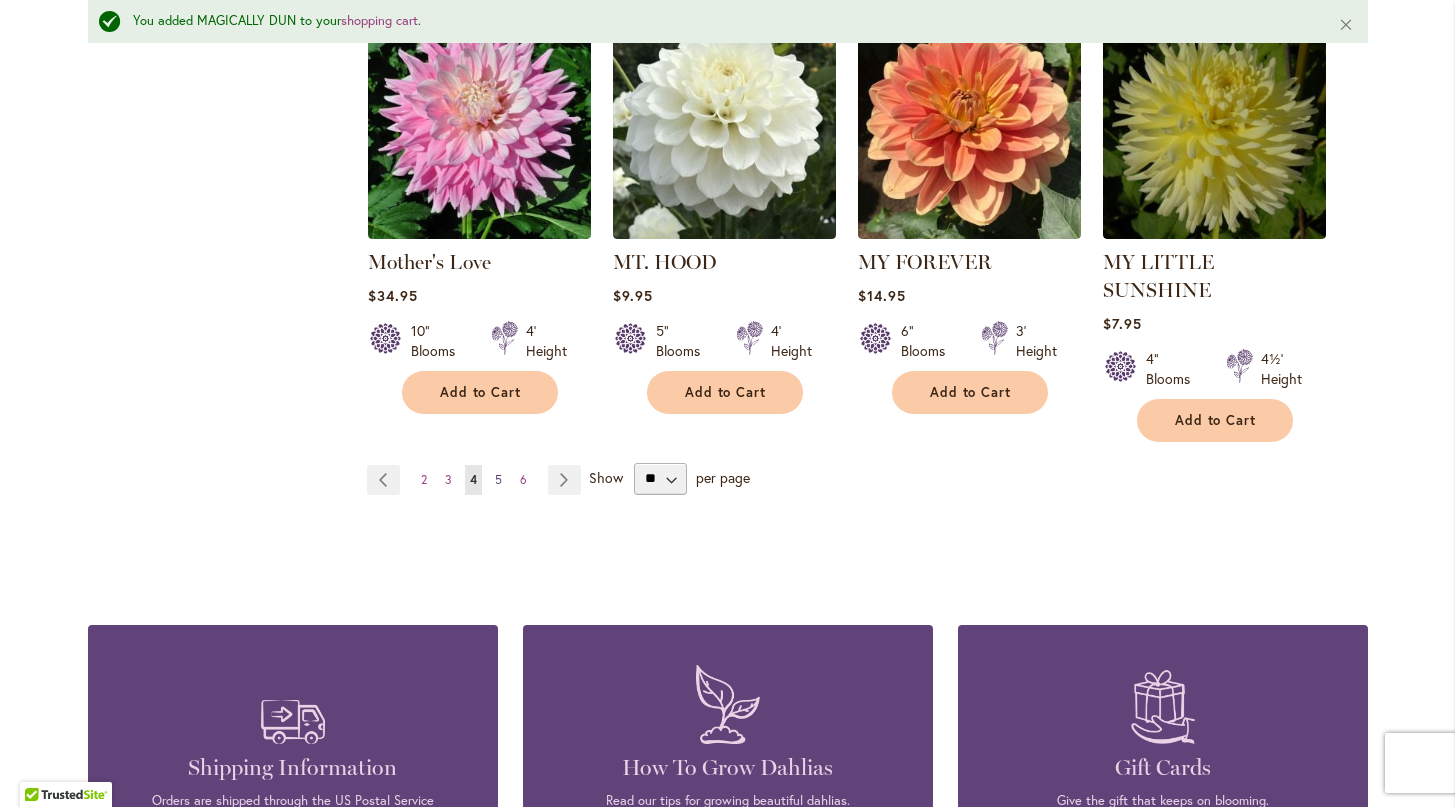 click on "5" at bounding box center [498, 479] 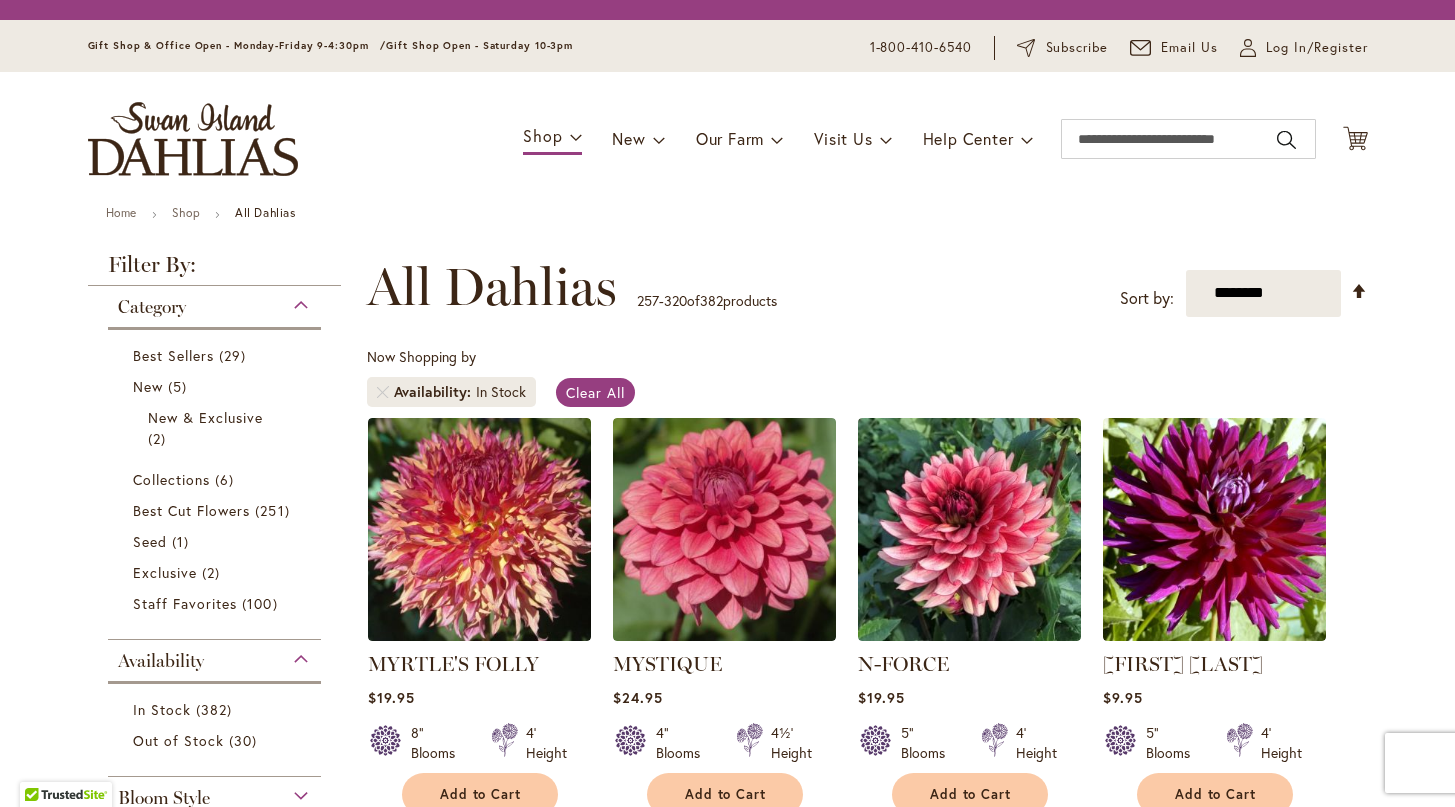 scroll, scrollTop: 0, scrollLeft: 0, axis: both 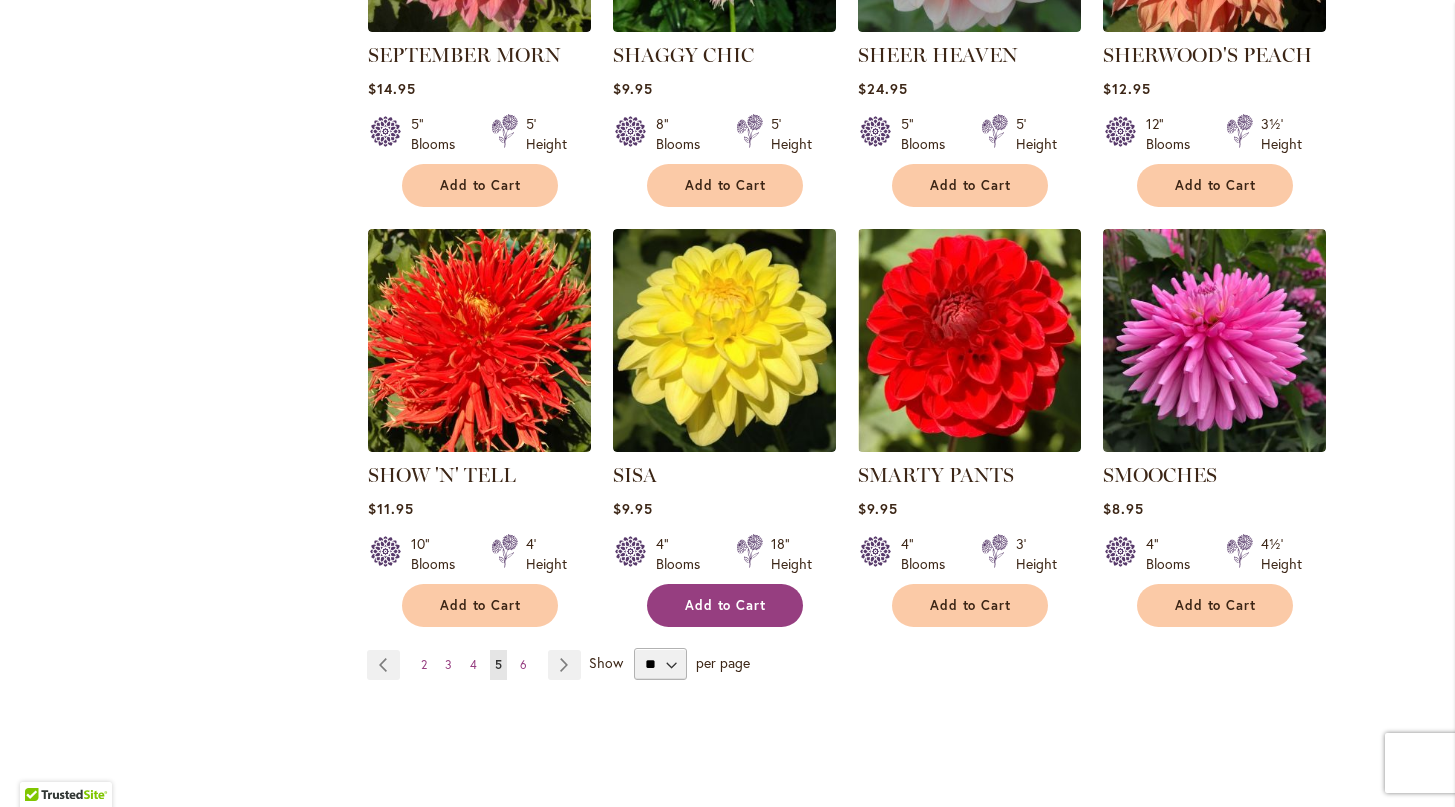 click on "Add to Cart" at bounding box center (725, 605) 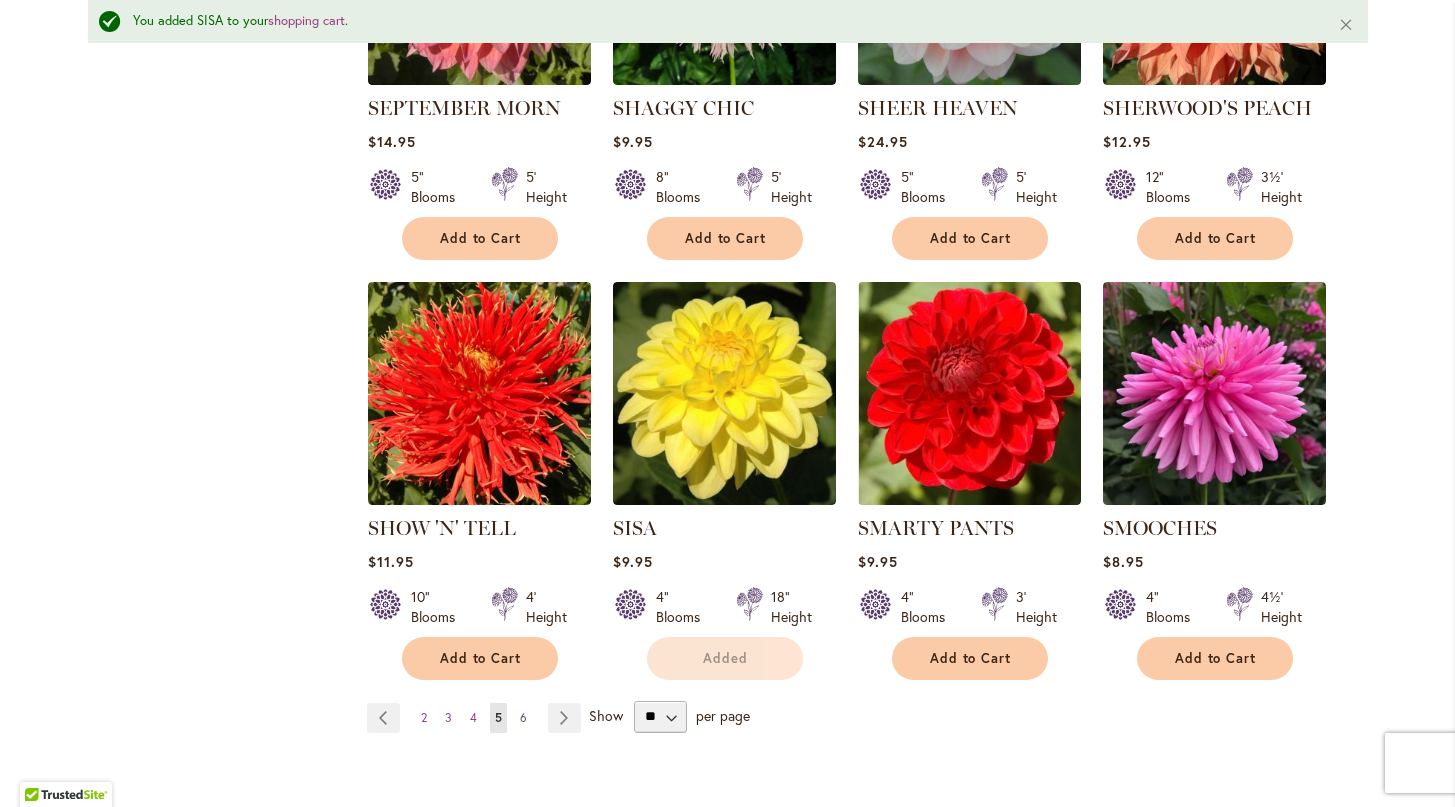 click on "6" at bounding box center [523, 717] 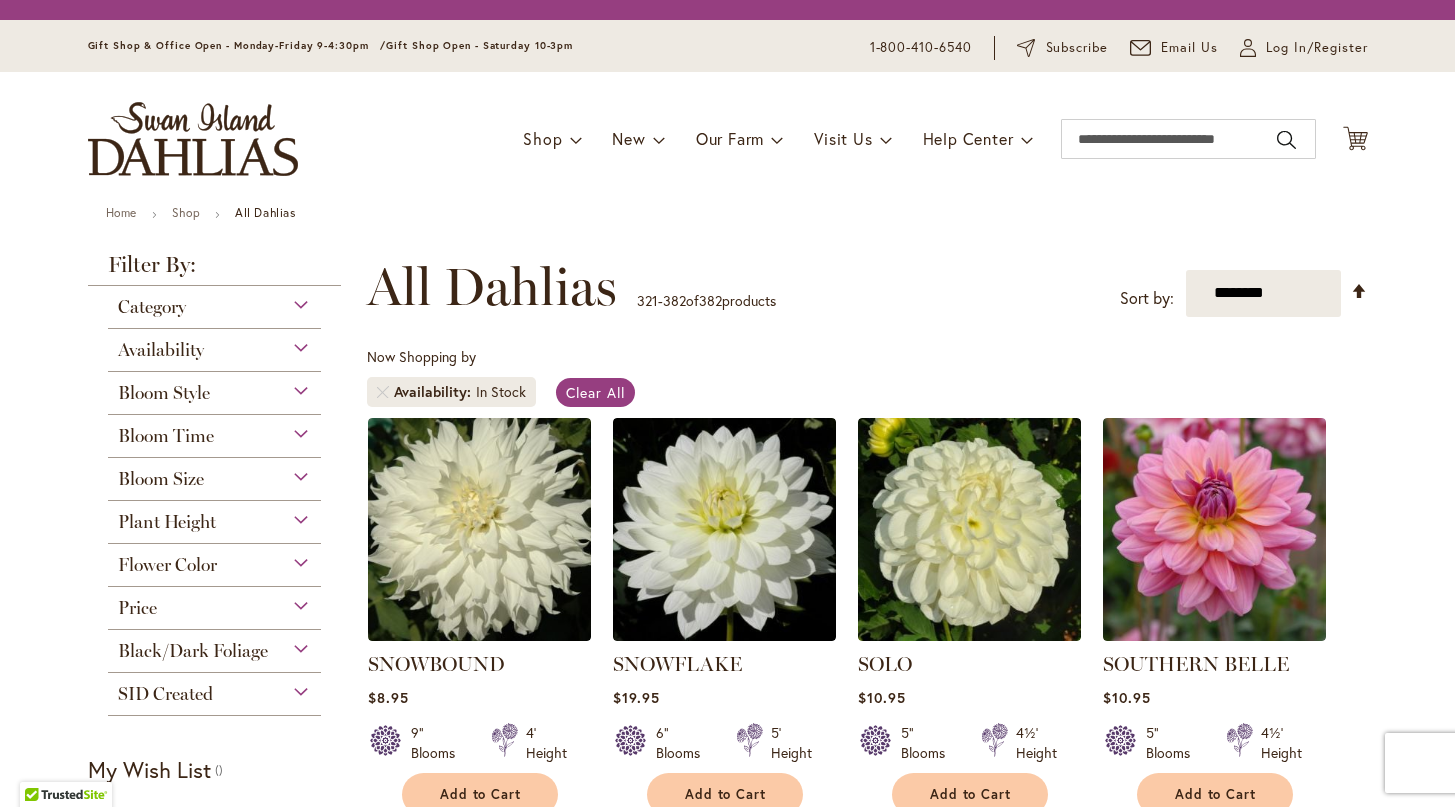 scroll, scrollTop: 0, scrollLeft: 0, axis: both 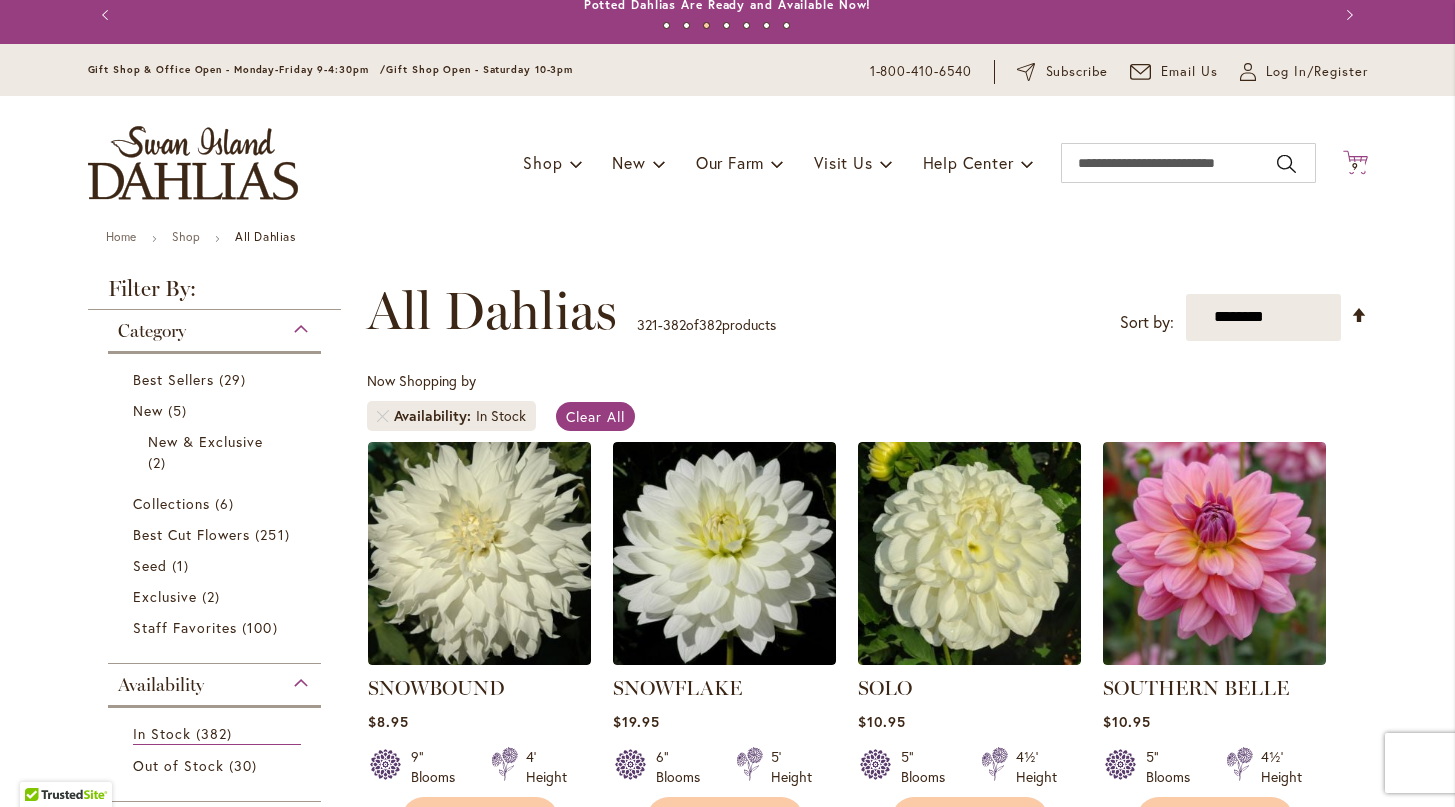 click on "9" at bounding box center (1355, 166) 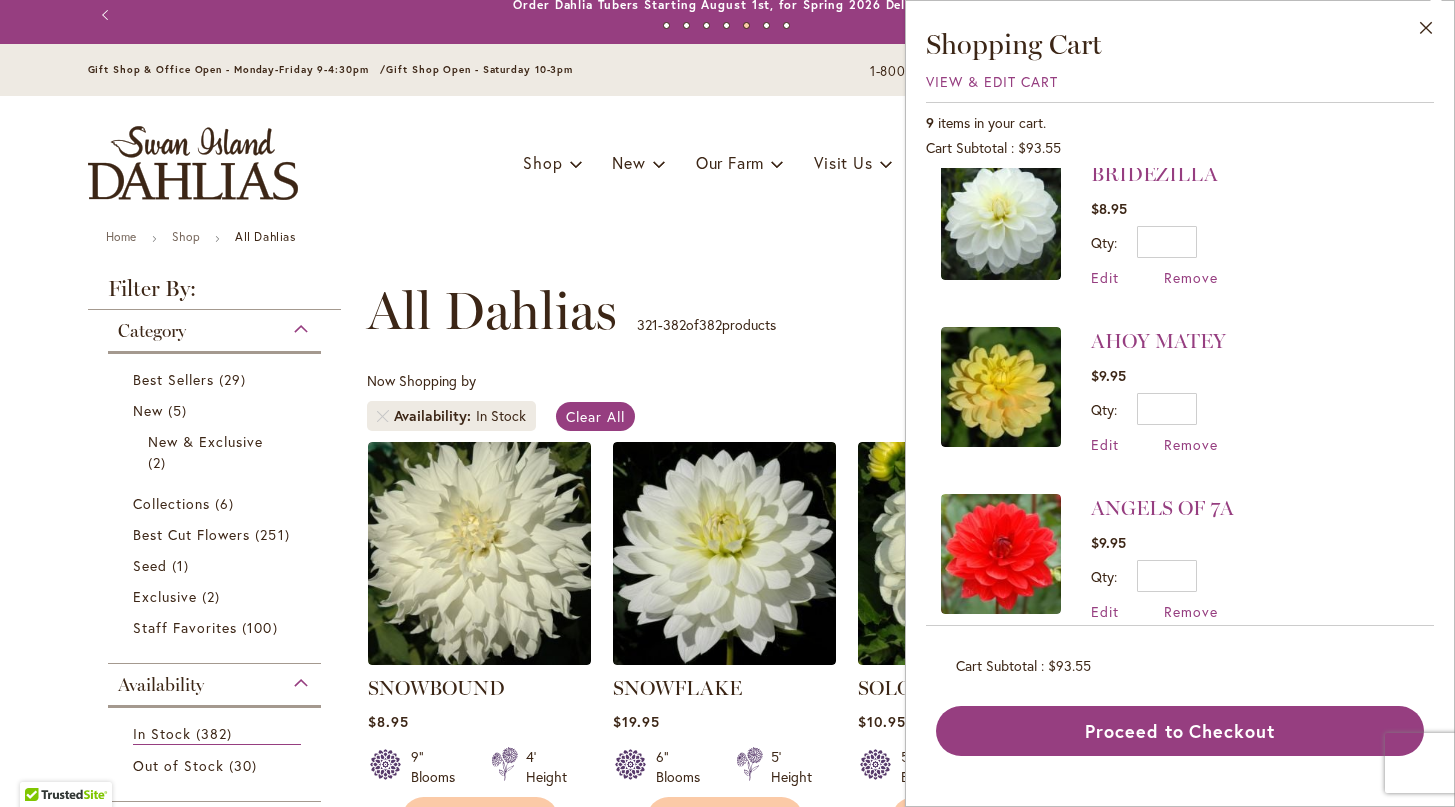 scroll, scrollTop: 1042, scrollLeft: 0, axis: vertical 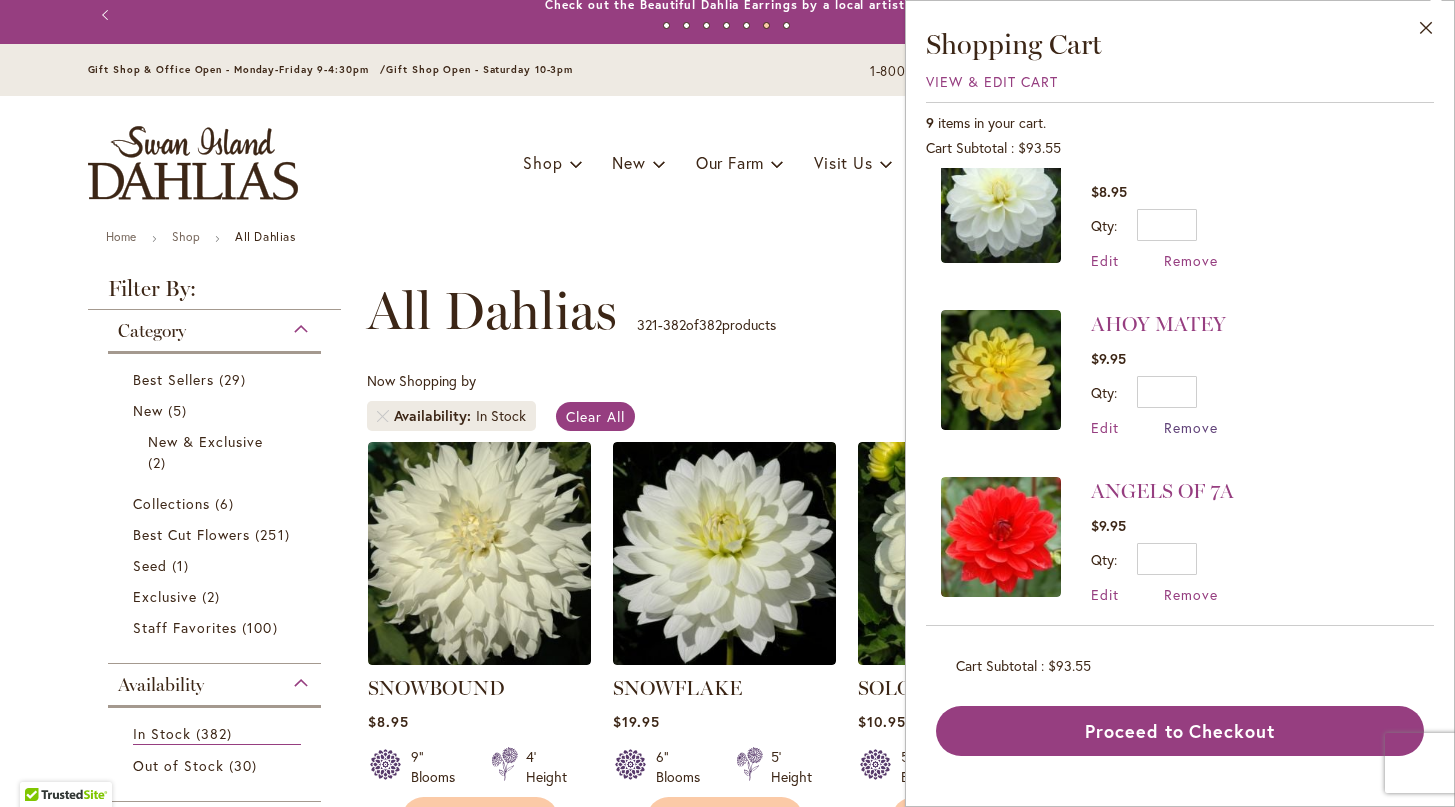 click on "Remove" at bounding box center (1191, 427) 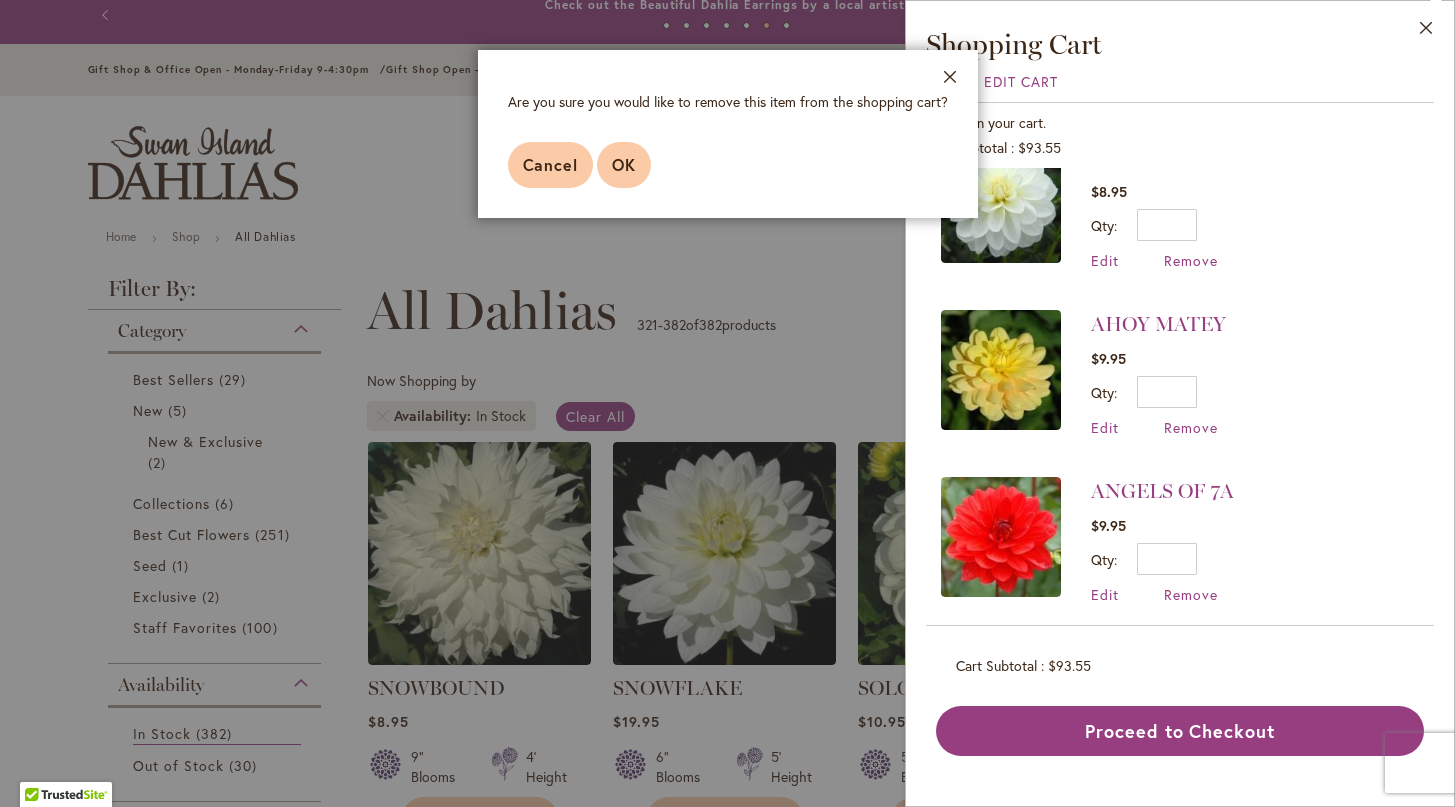 click on "OK" at bounding box center (624, 164) 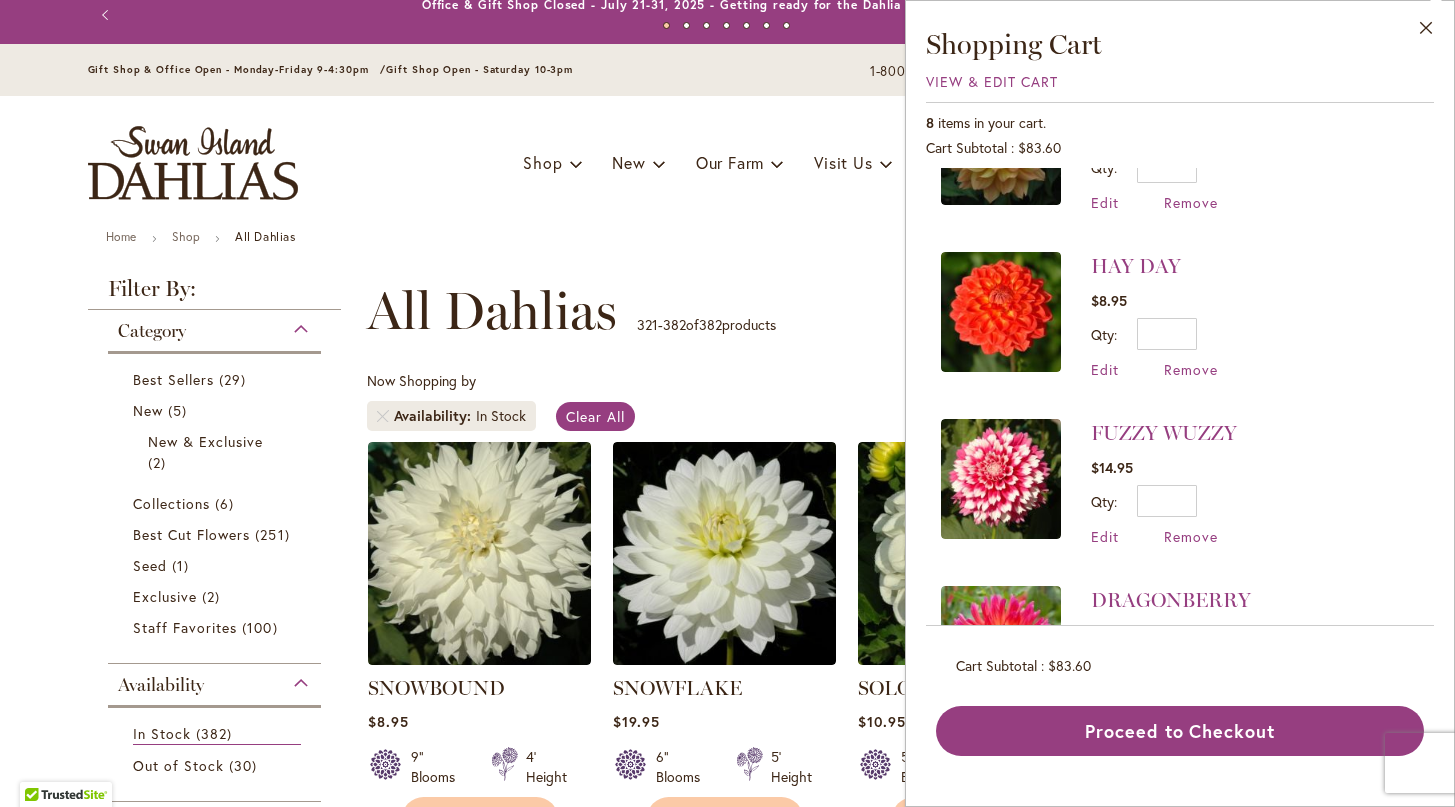 scroll, scrollTop: 416, scrollLeft: 0, axis: vertical 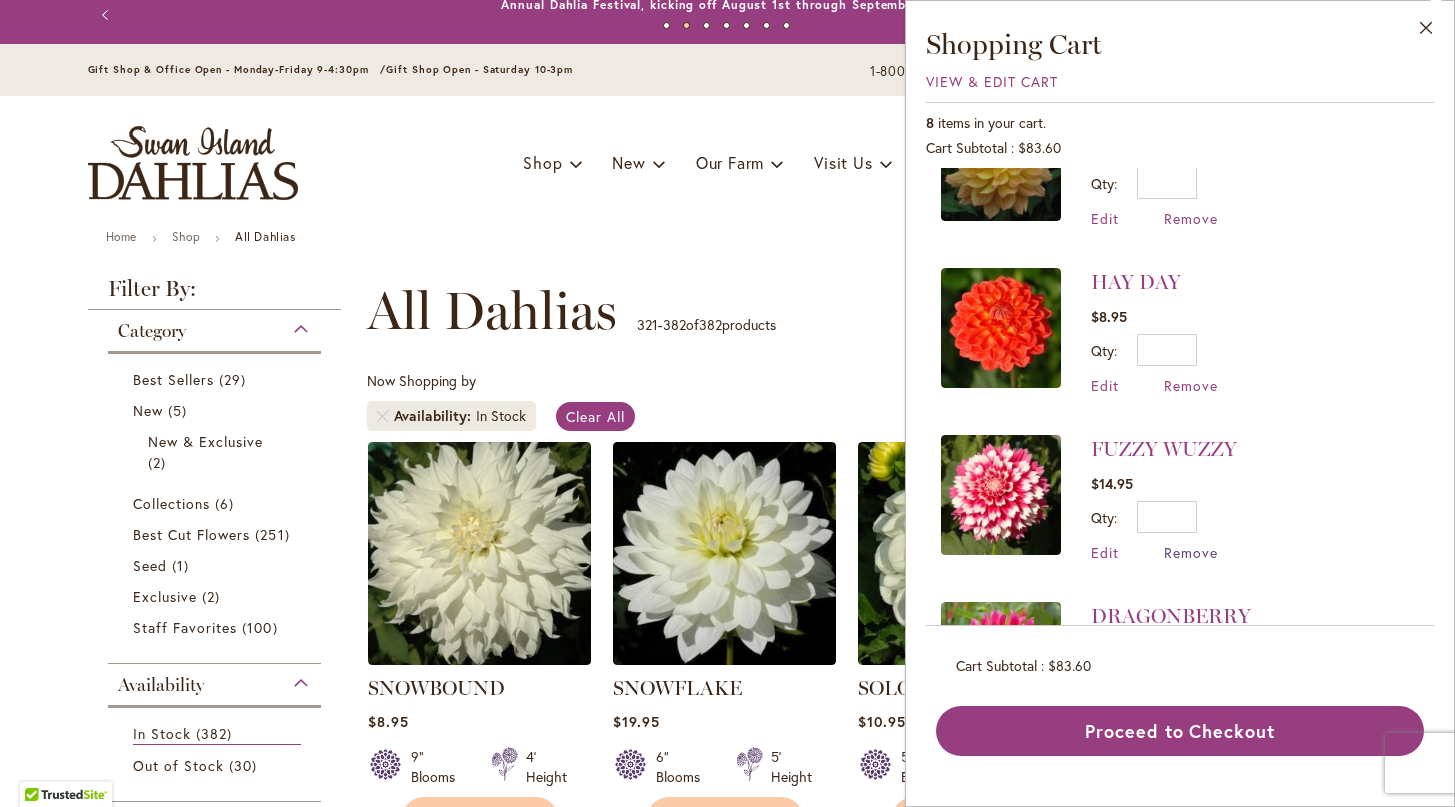 click on "Remove" at bounding box center [1191, 552] 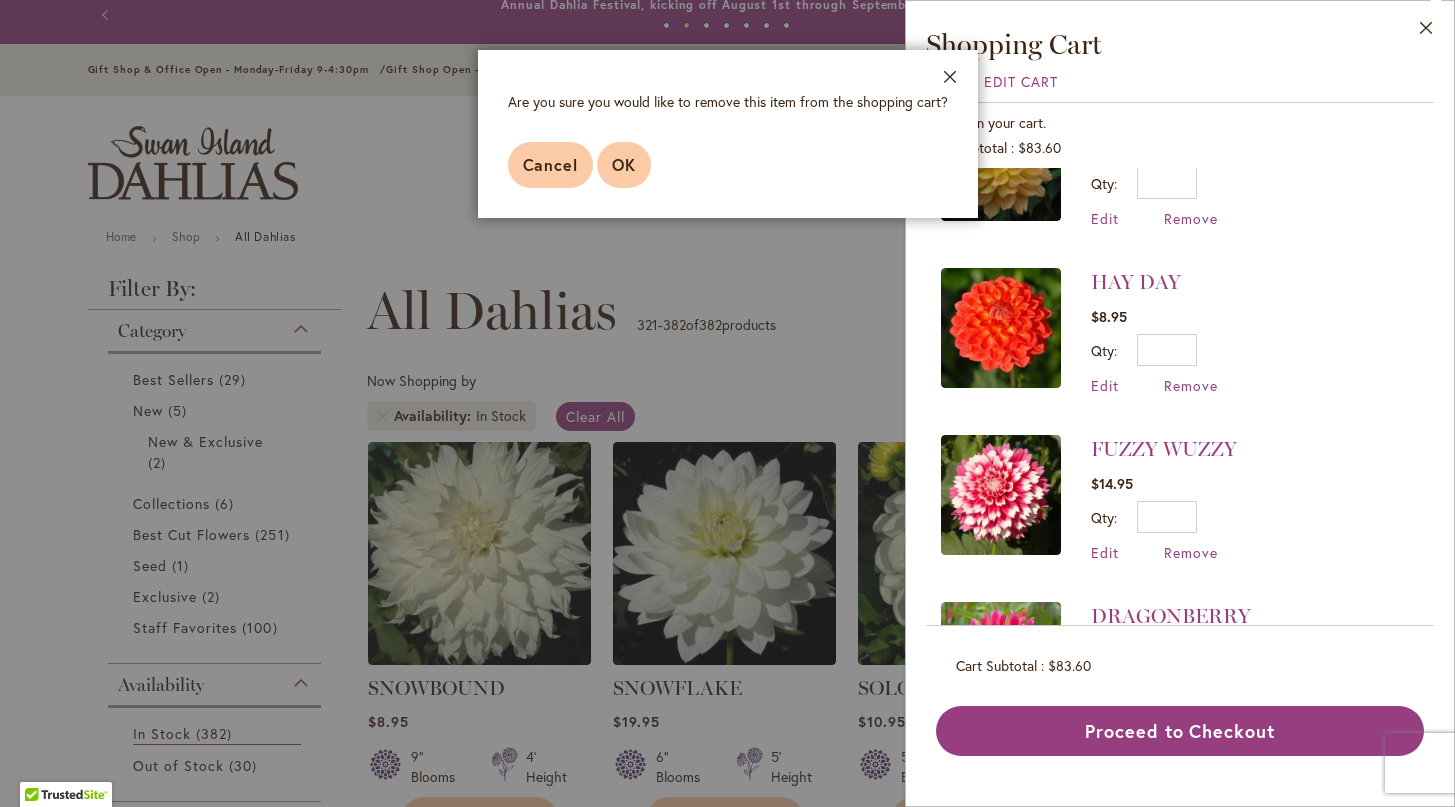 click on "OK" at bounding box center (624, 164) 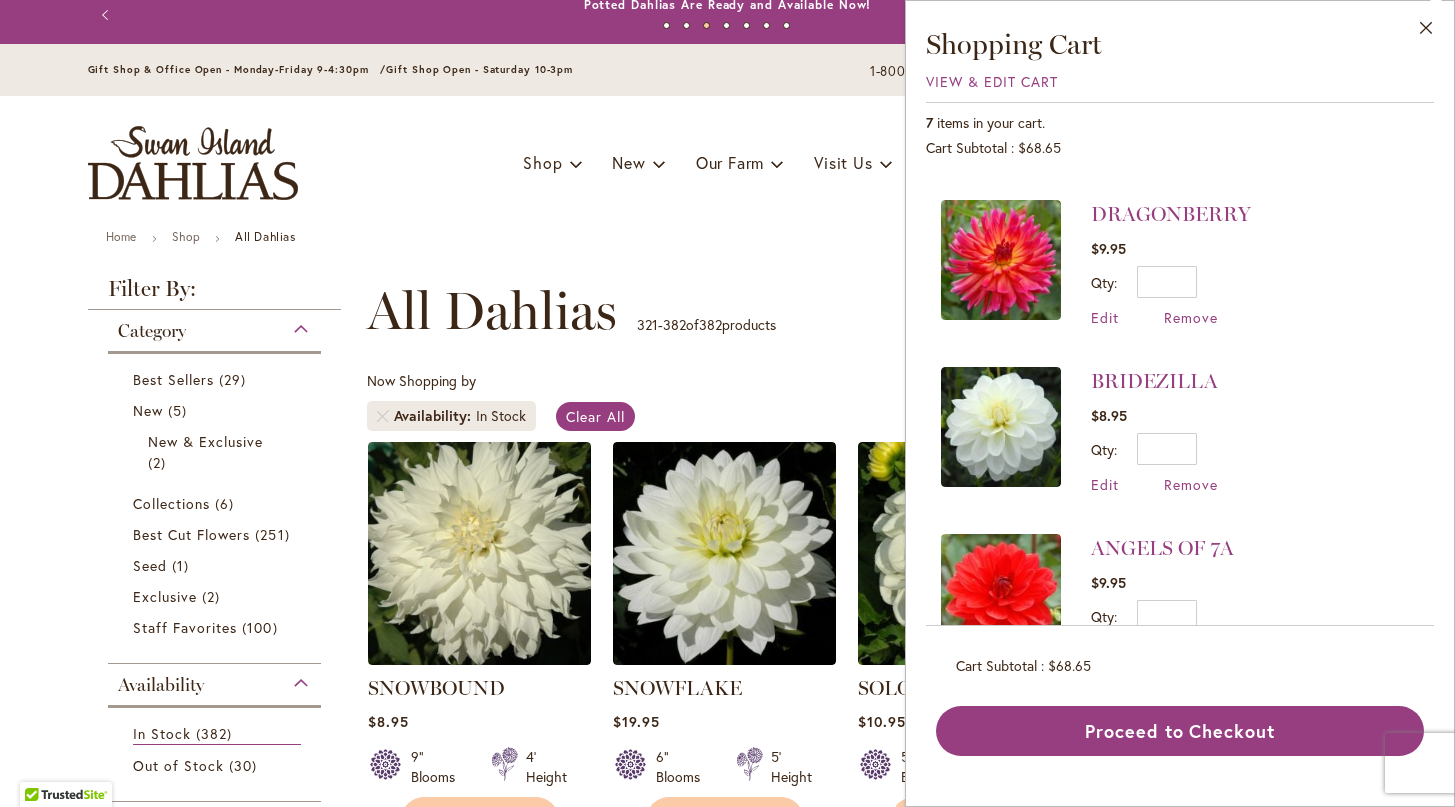 scroll, scrollTop: 711, scrollLeft: 0, axis: vertical 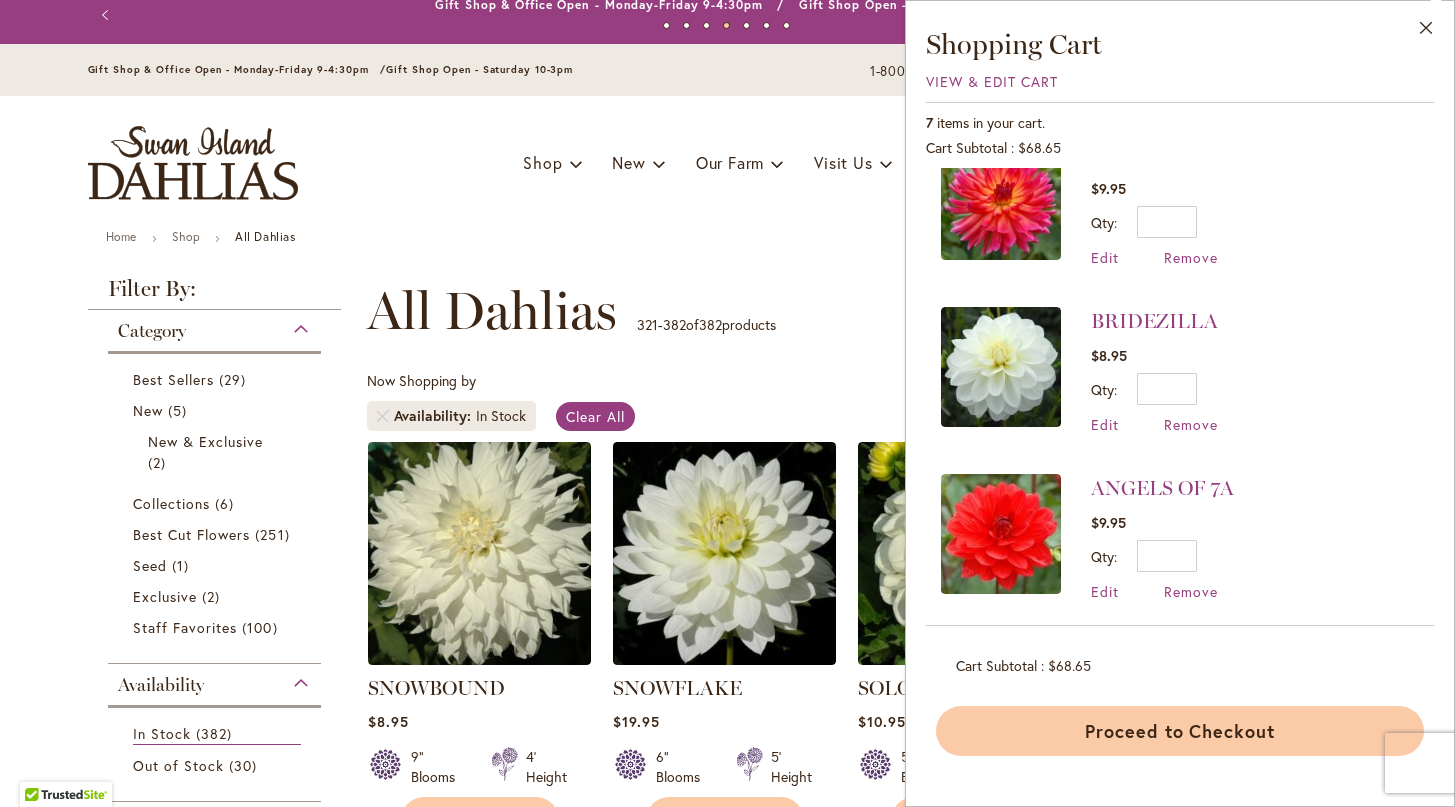 click on "Proceed to Checkout" at bounding box center [1180, 731] 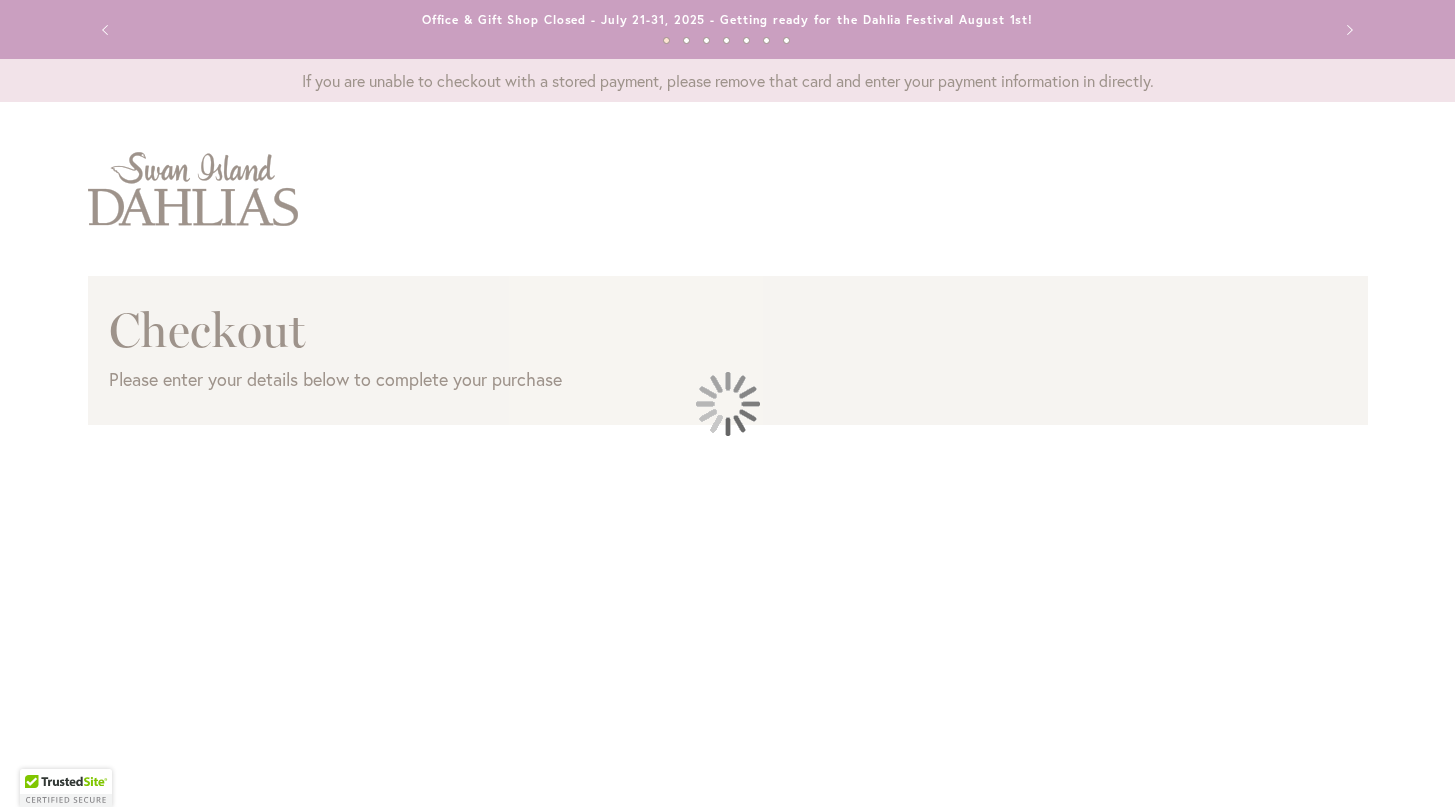 scroll, scrollTop: 0, scrollLeft: 0, axis: both 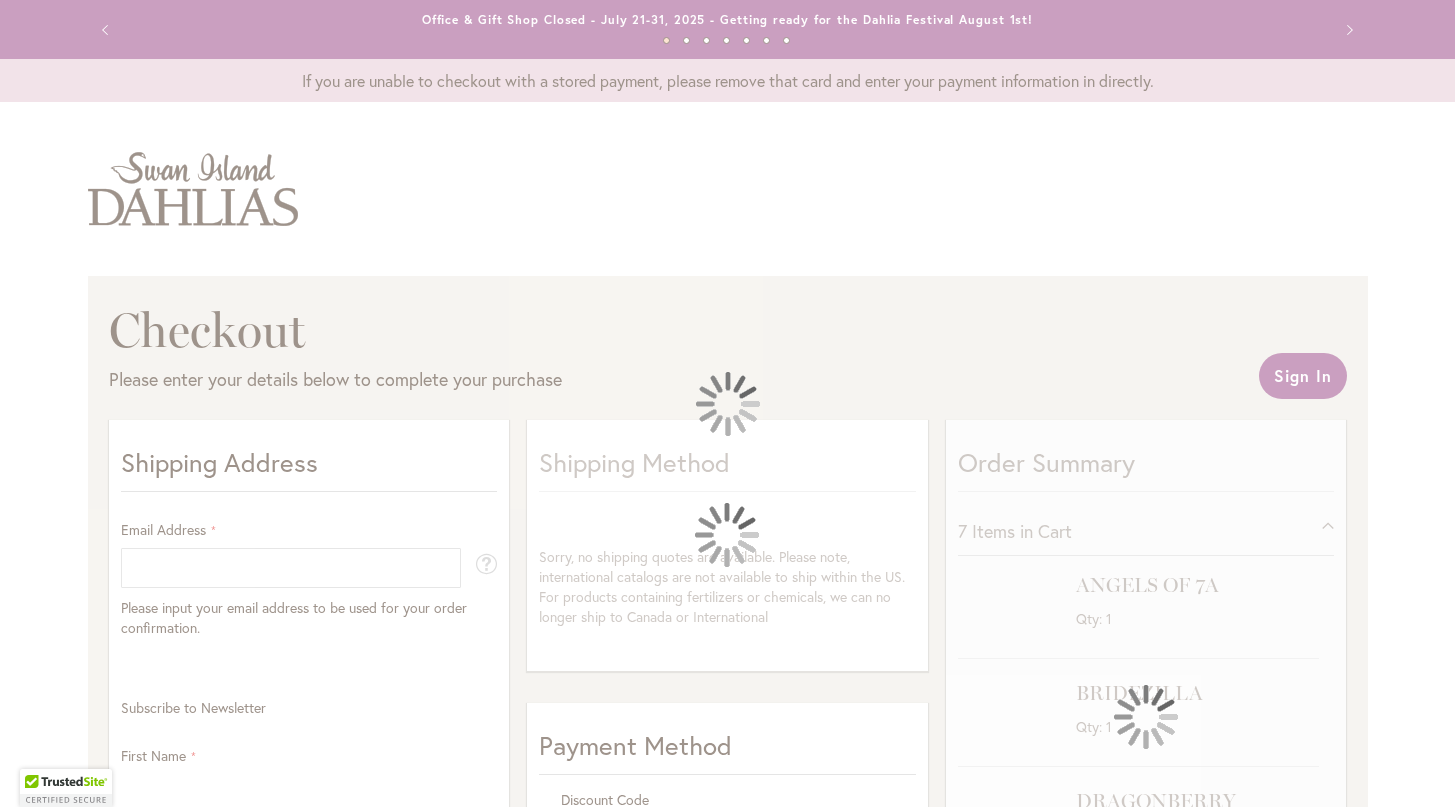 select on "**" 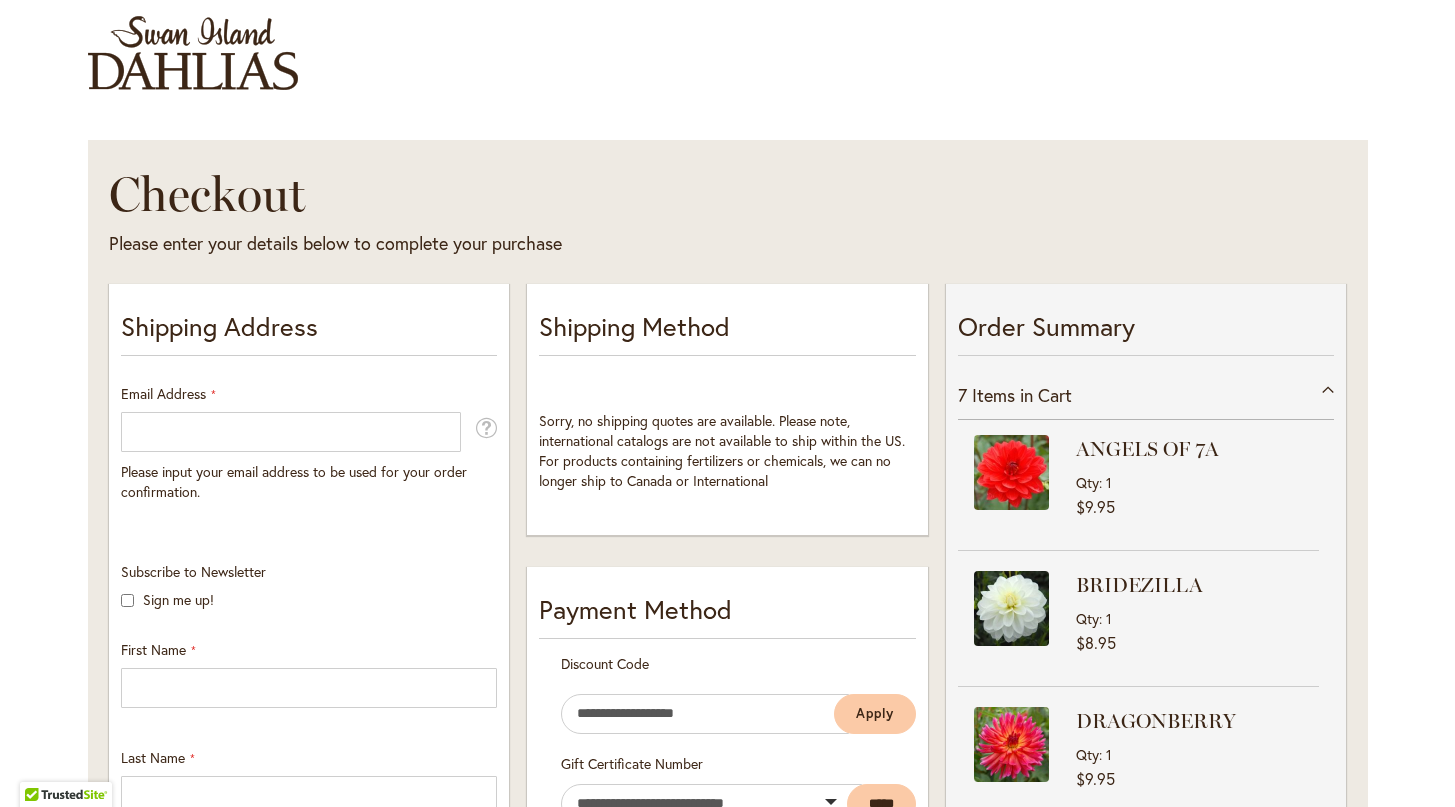 scroll, scrollTop: 238, scrollLeft: 0, axis: vertical 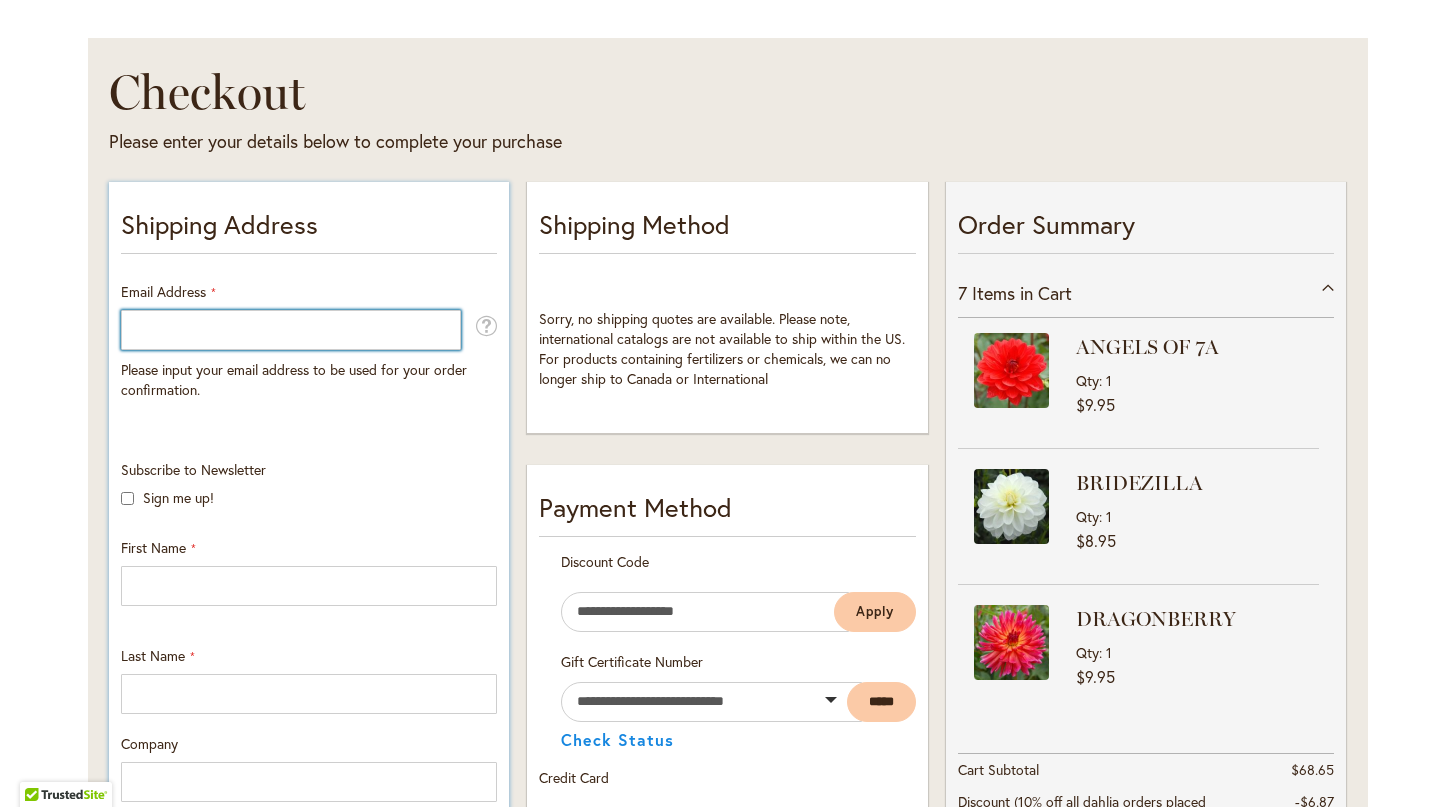 click on "Email Address" at bounding box center (291, 330) 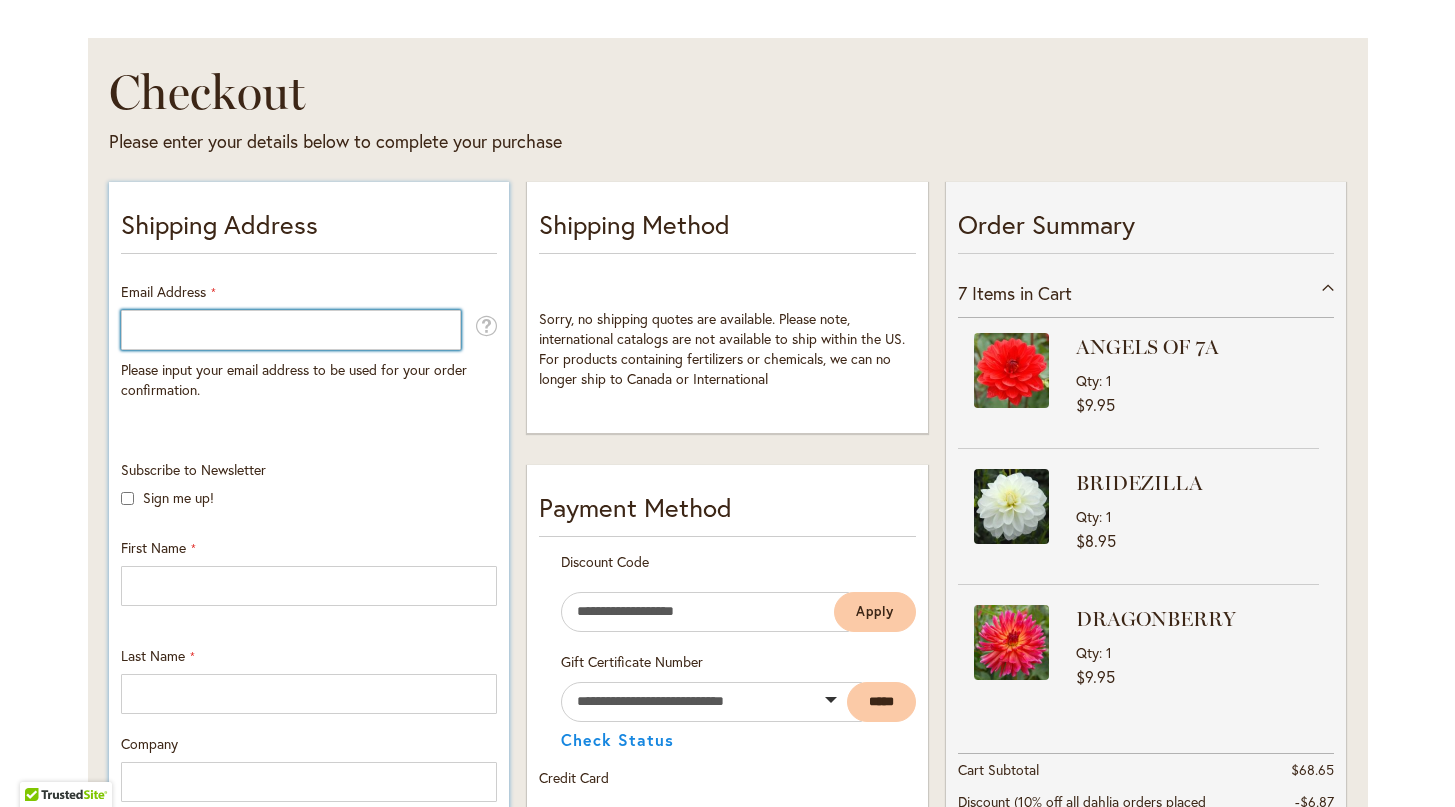 type on "**********" 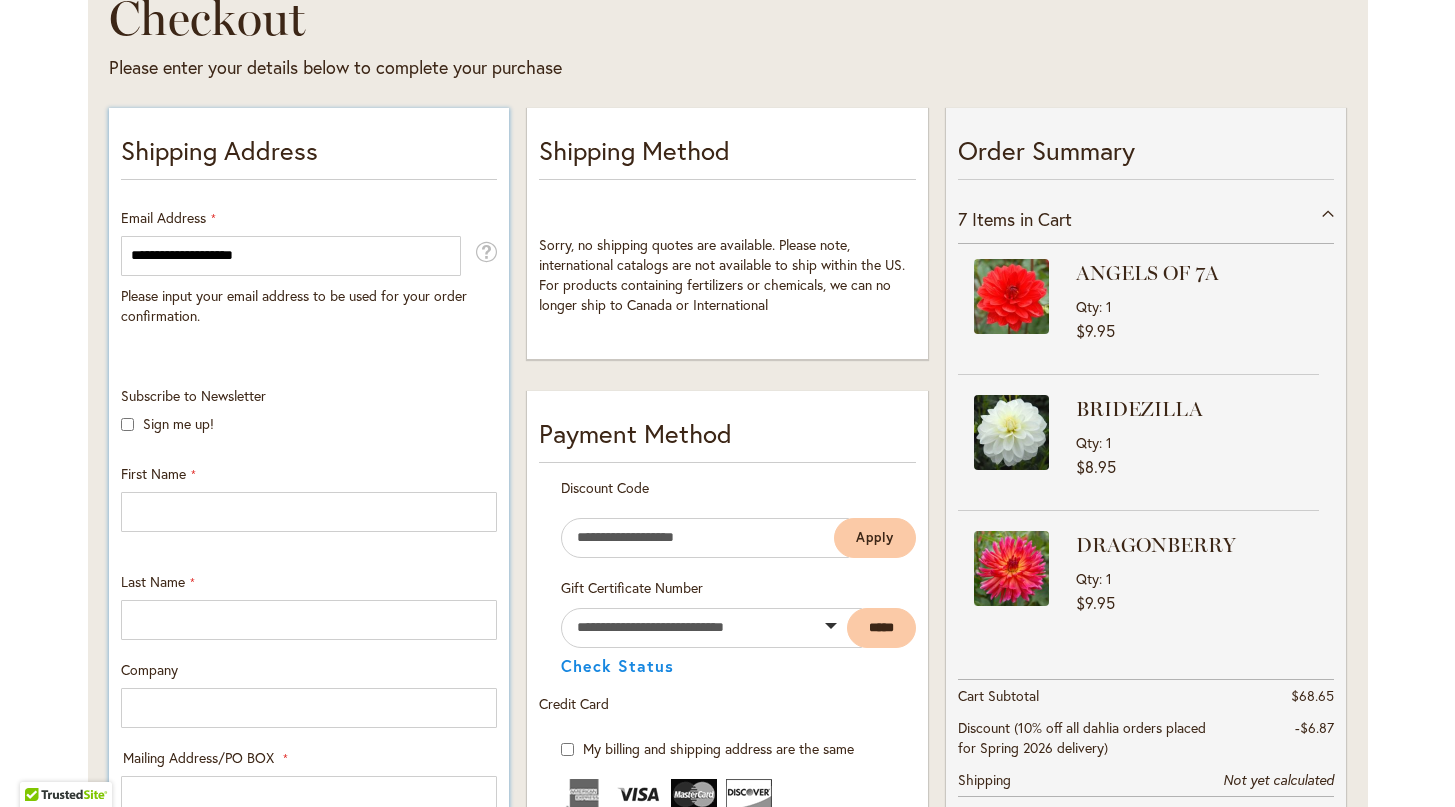 scroll, scrollTop: 341, scrollLeft: 0, axis: vertical 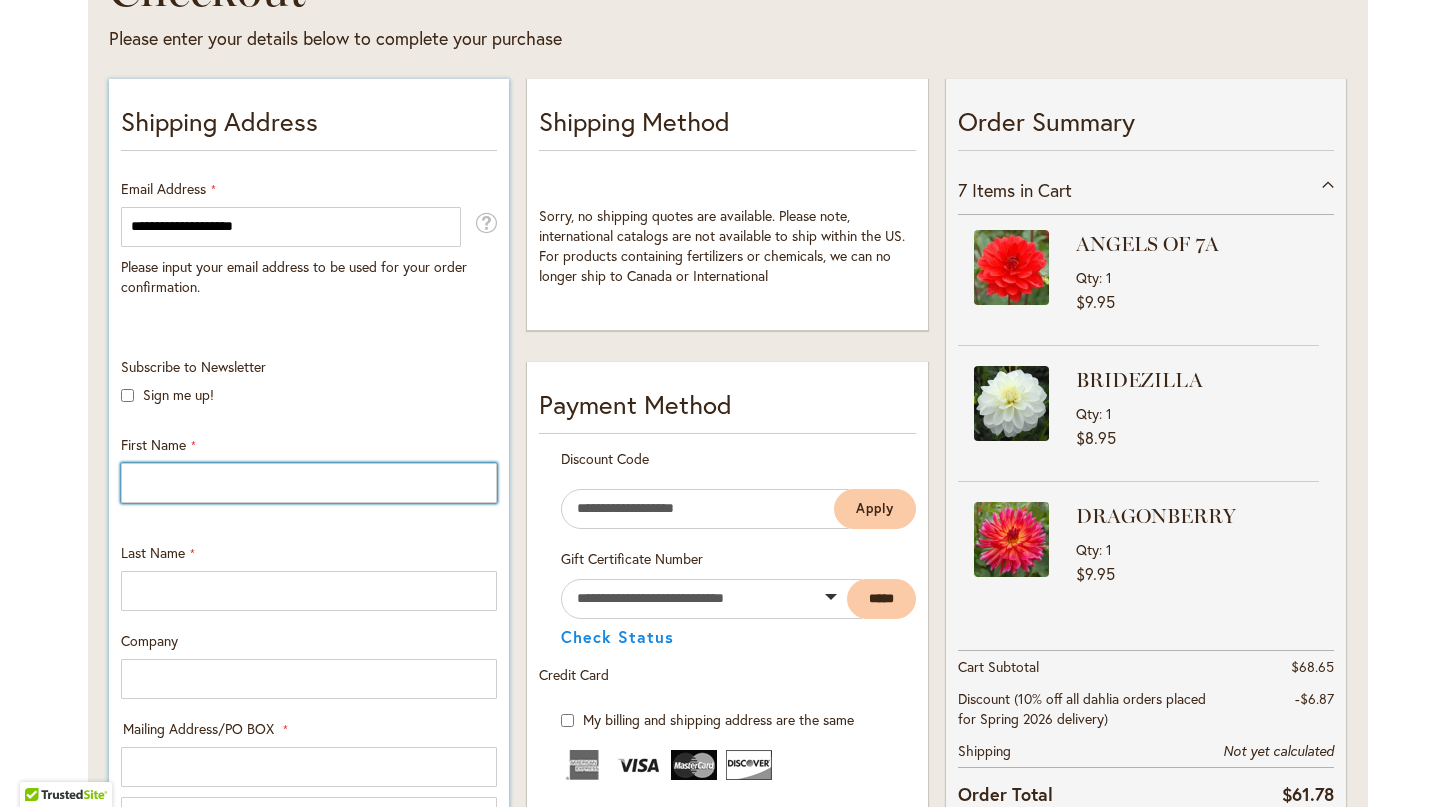 click on "First Name" at bounding box center (309, 483) 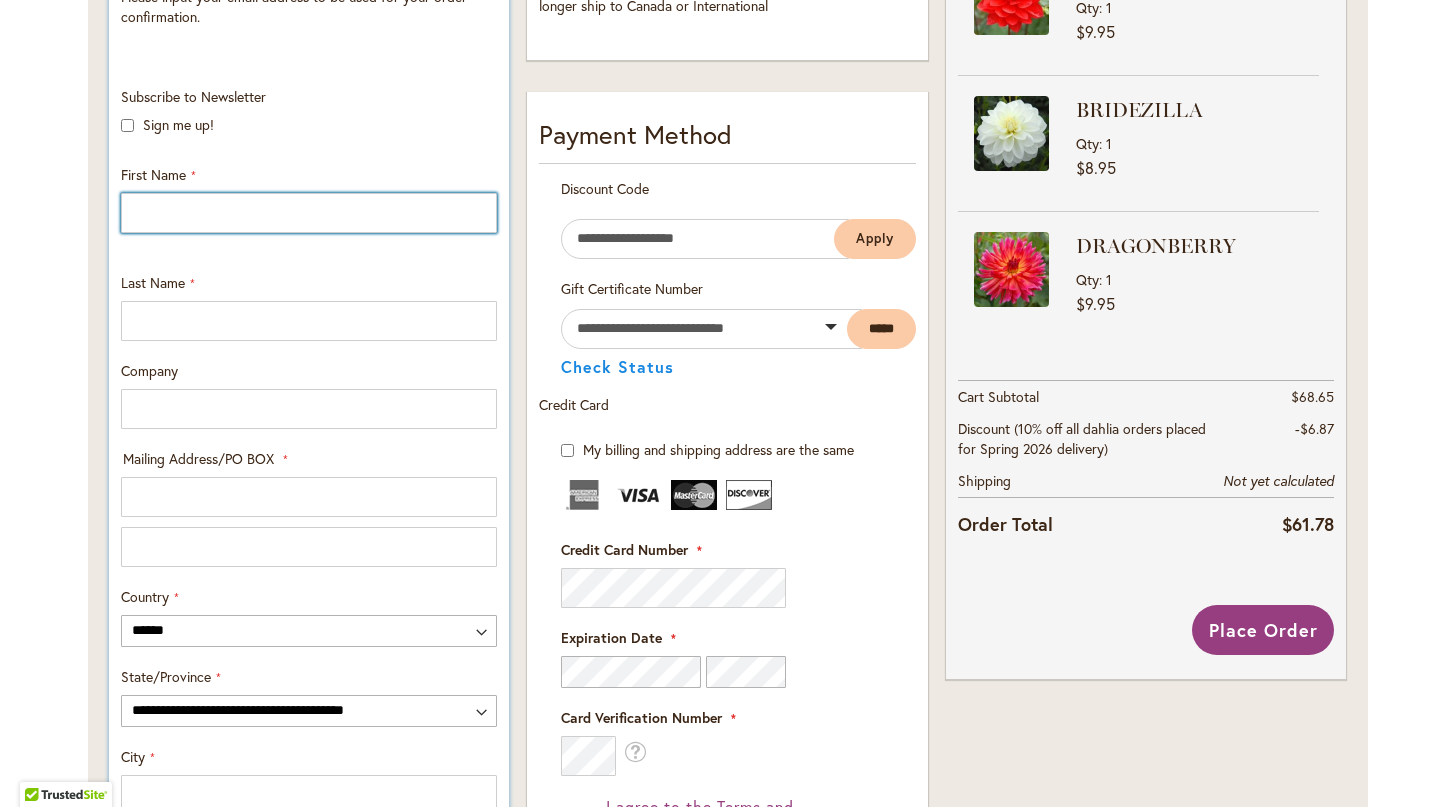 scroll, scrollTop: 581, scrollLeft: 0, axis: vertical 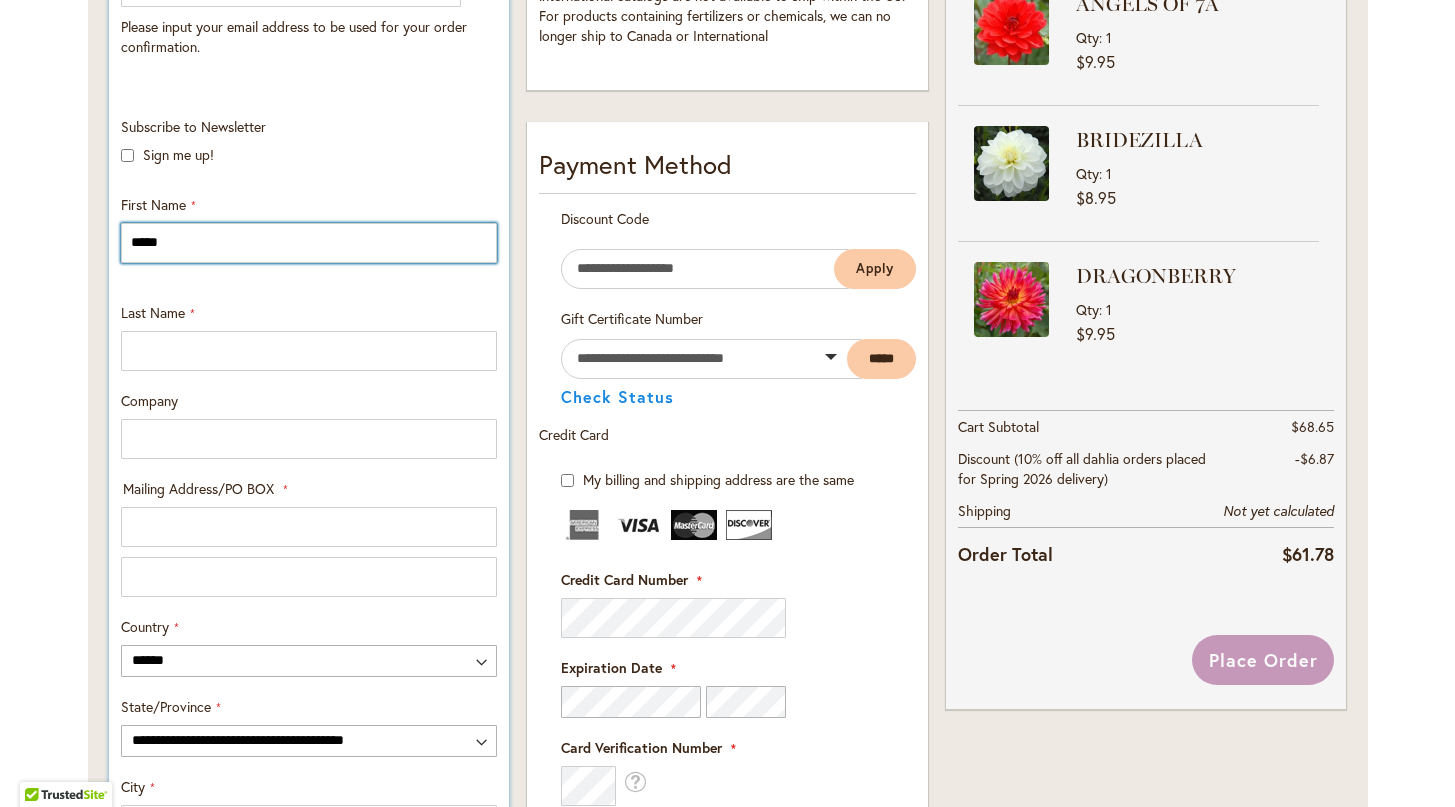 type on "*****" 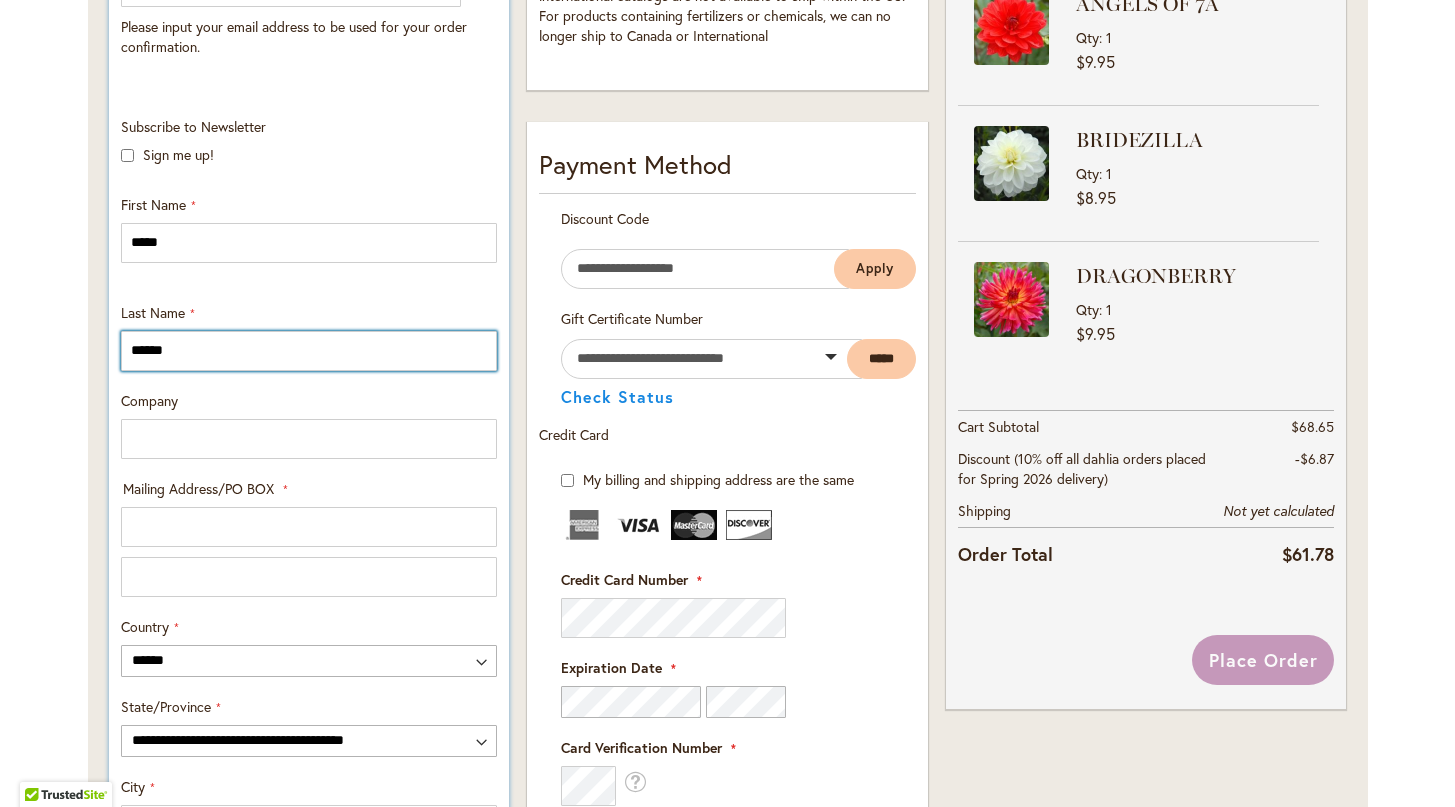 type on "******" 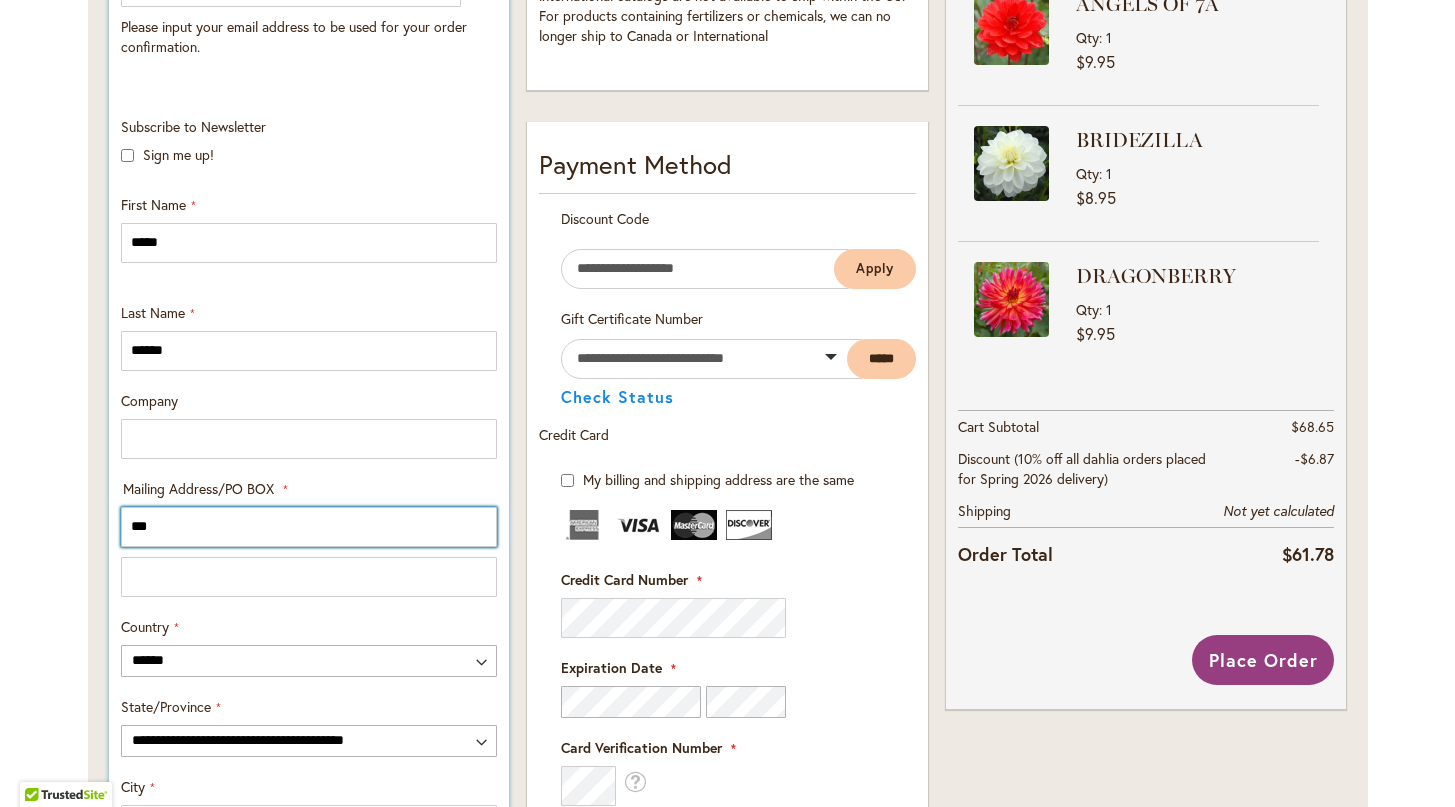 type on "**********" 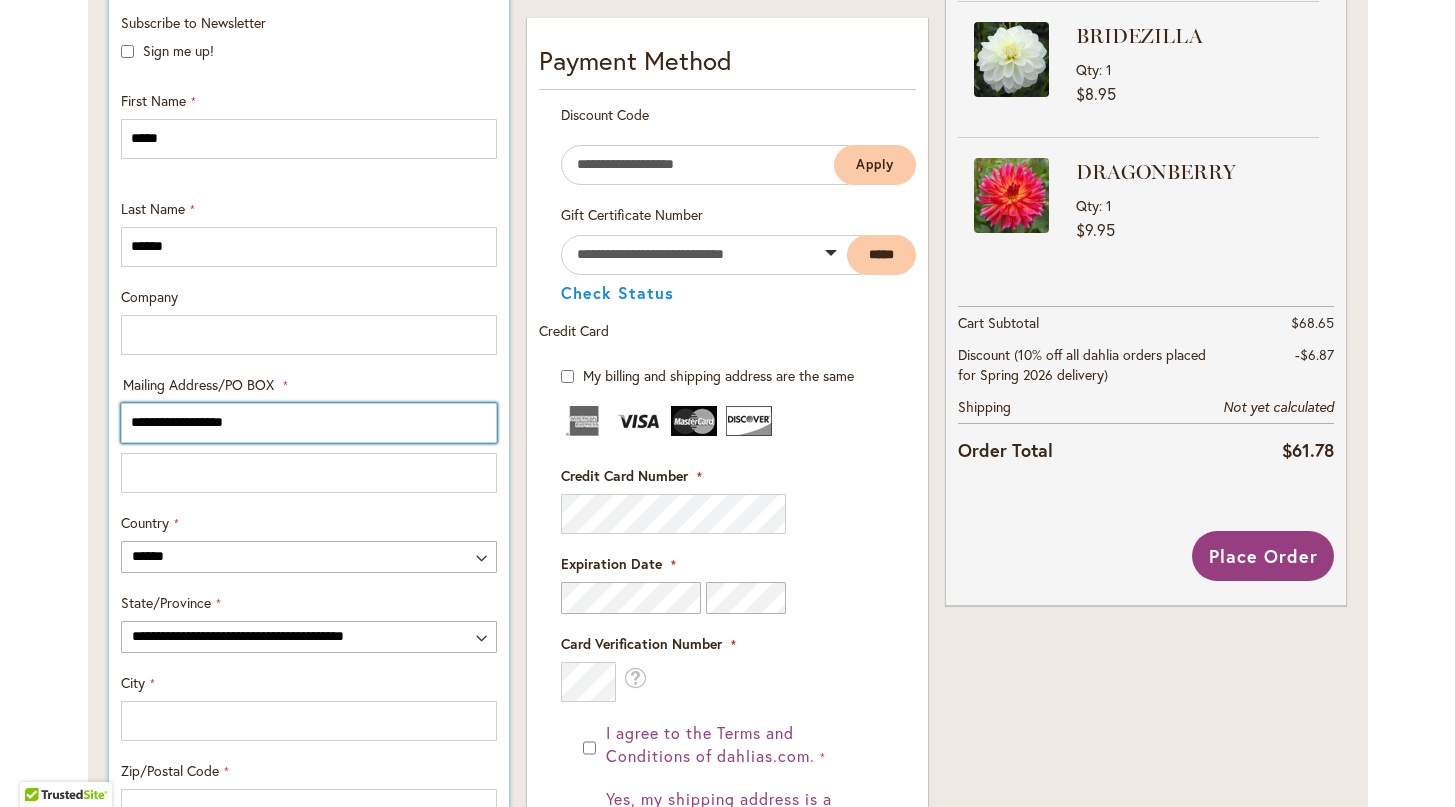 scroll, scrollTop: 693, scrollLeft: 0, axis: vertical 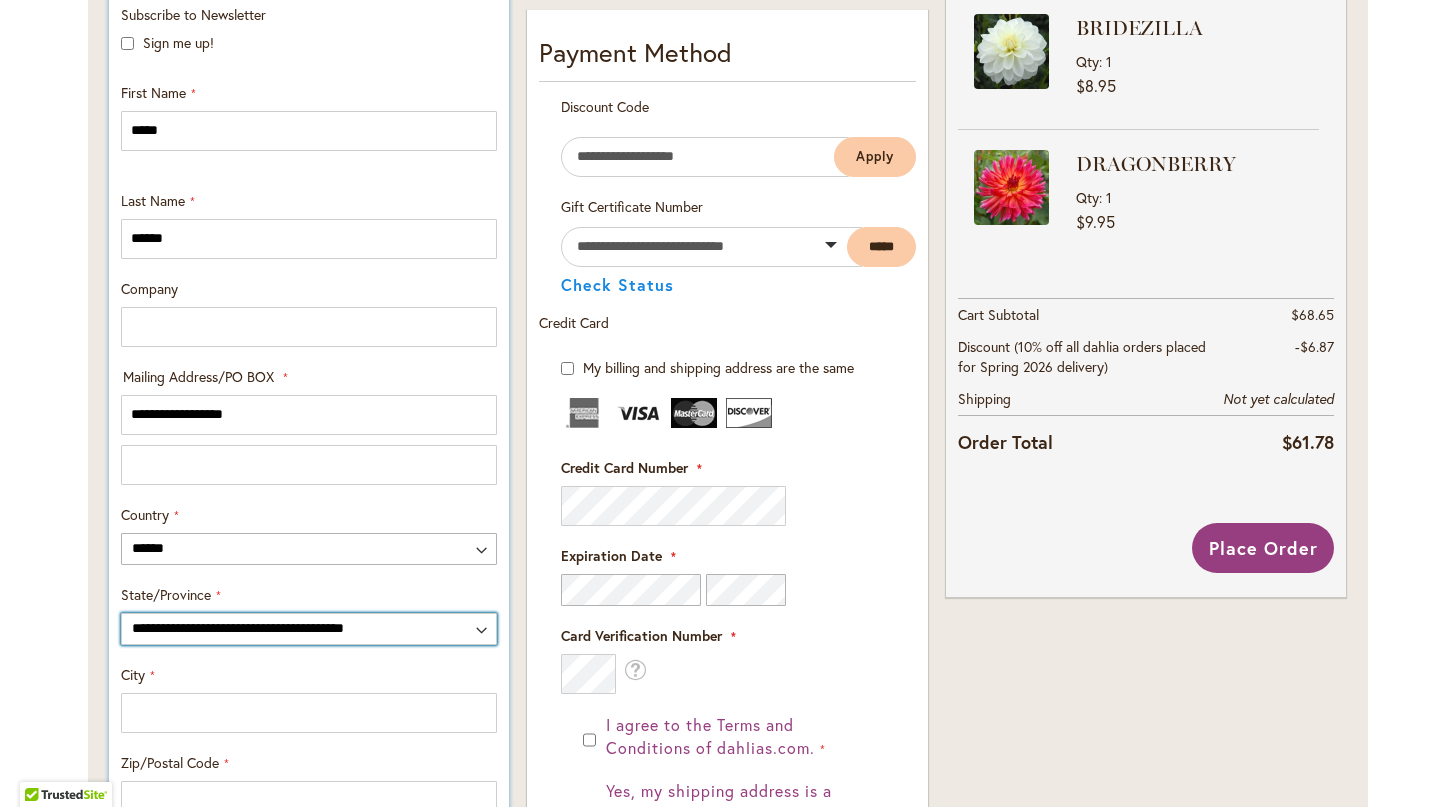 click on "**********" at bounding box center [309, 629] 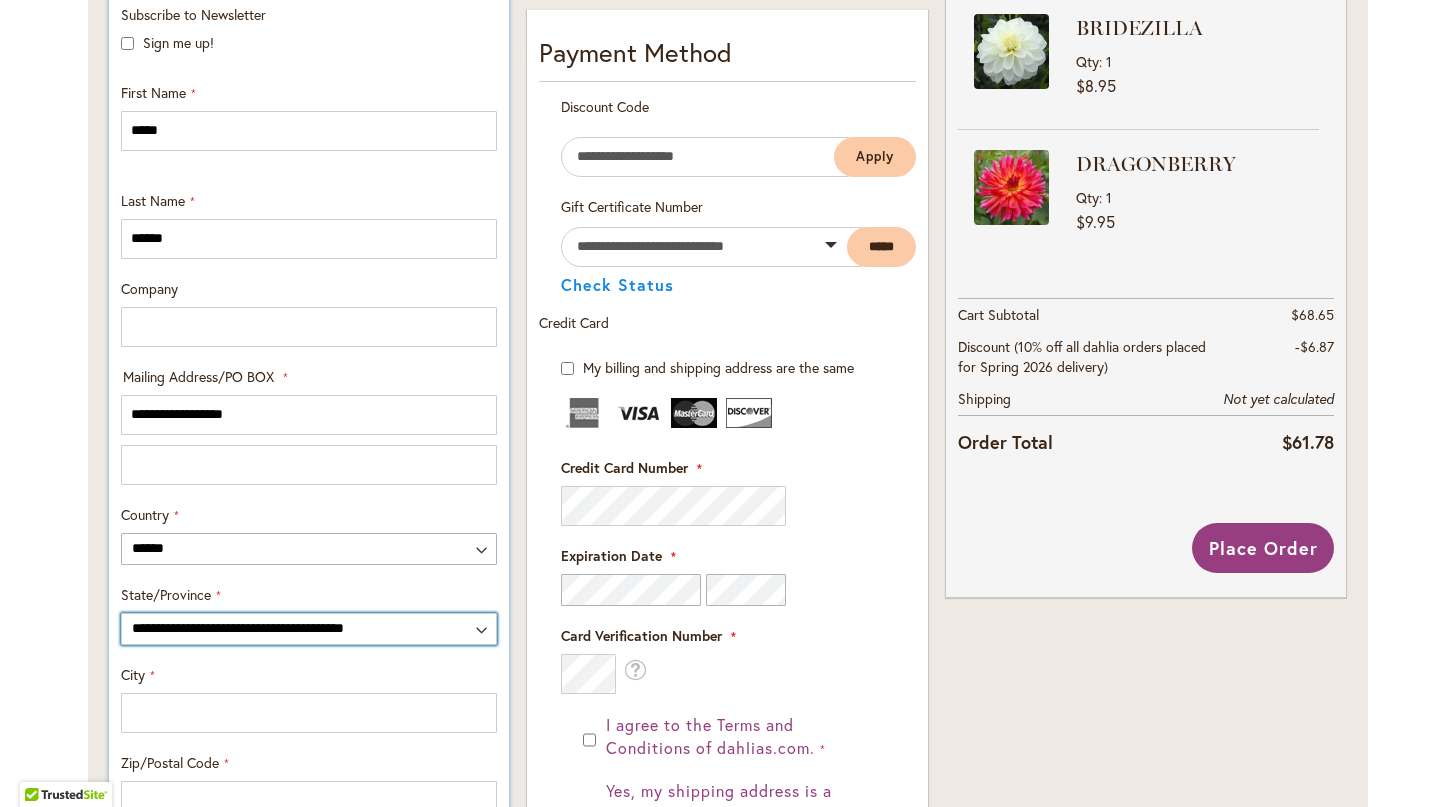 select on "**" 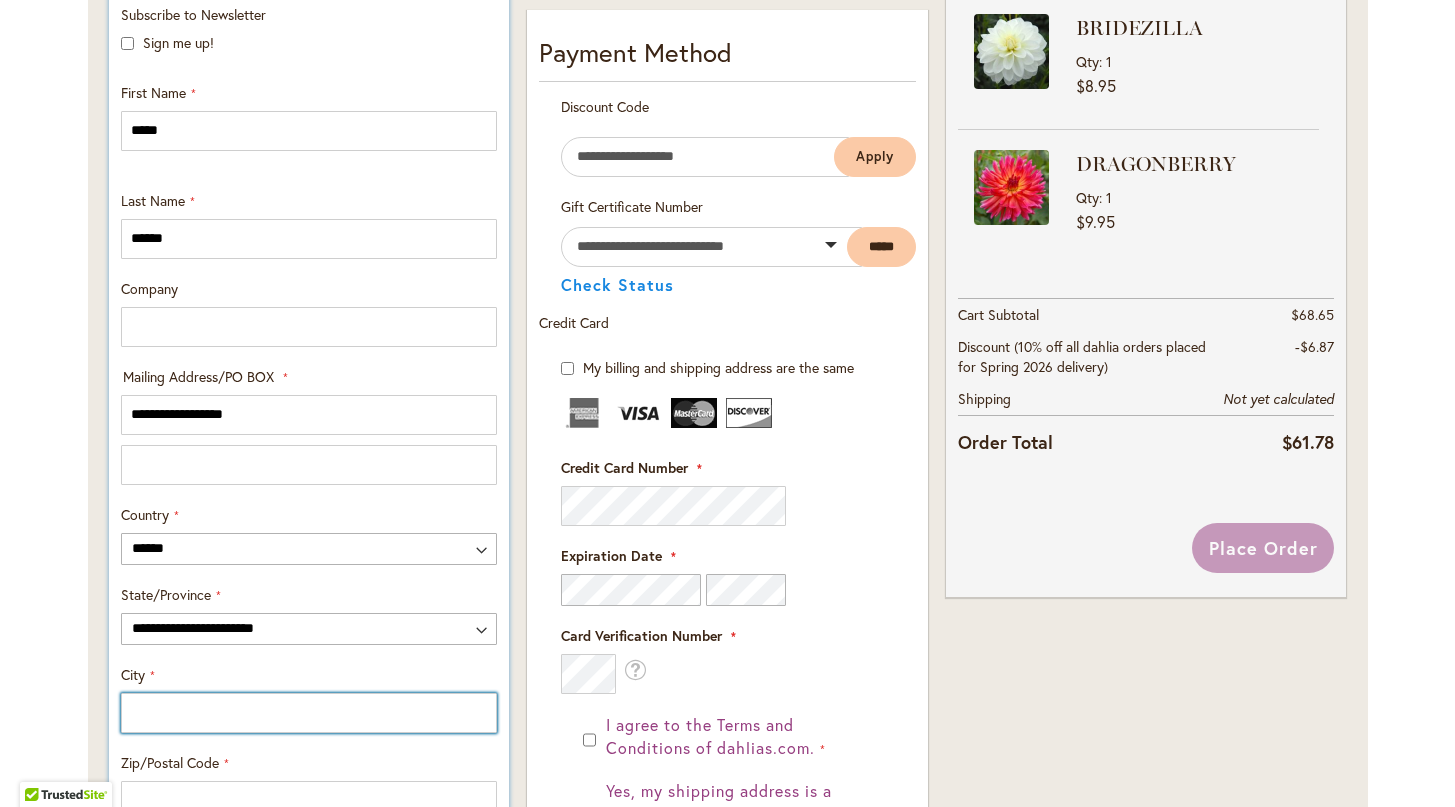 click on "City" at bounding box center (309, 713) 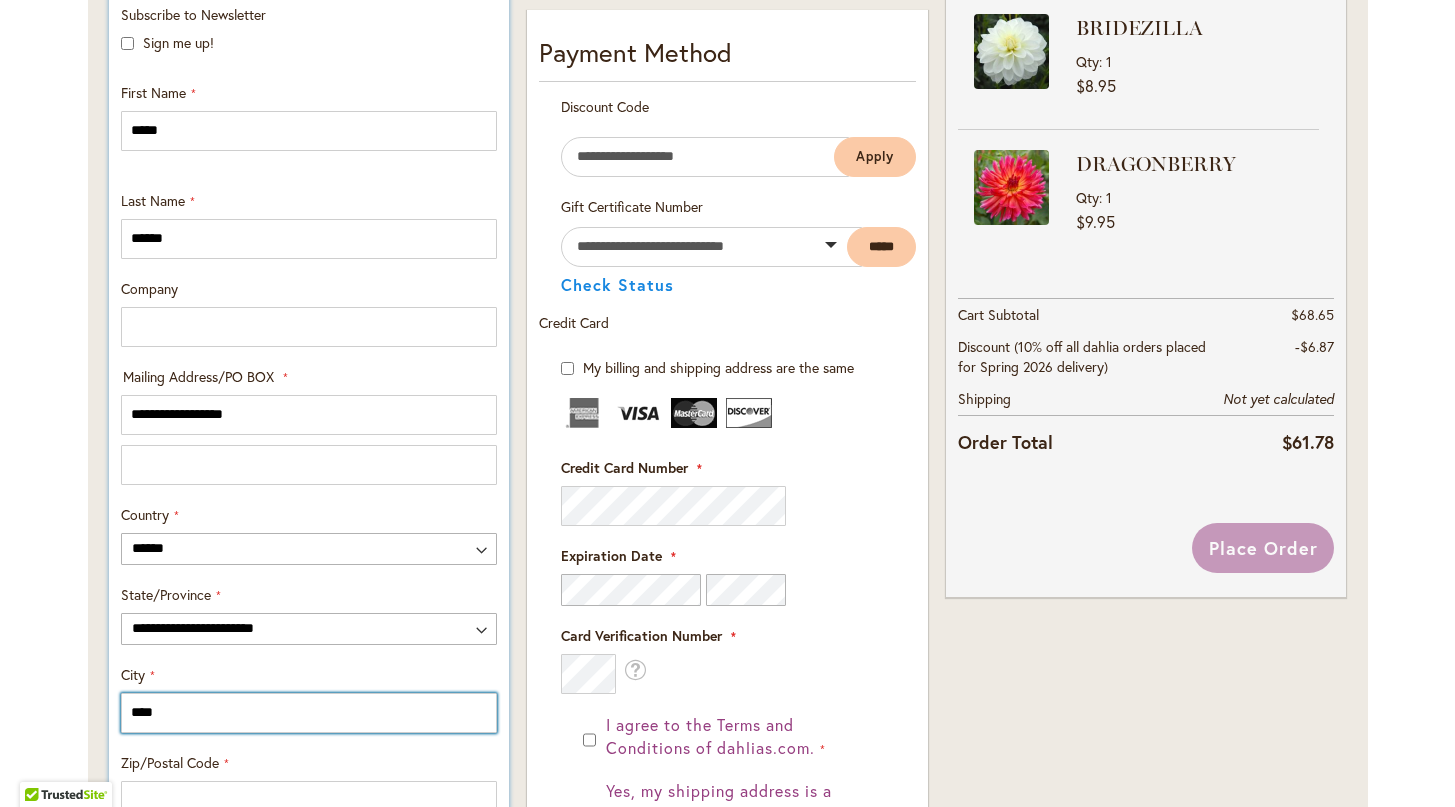 type on "*****" 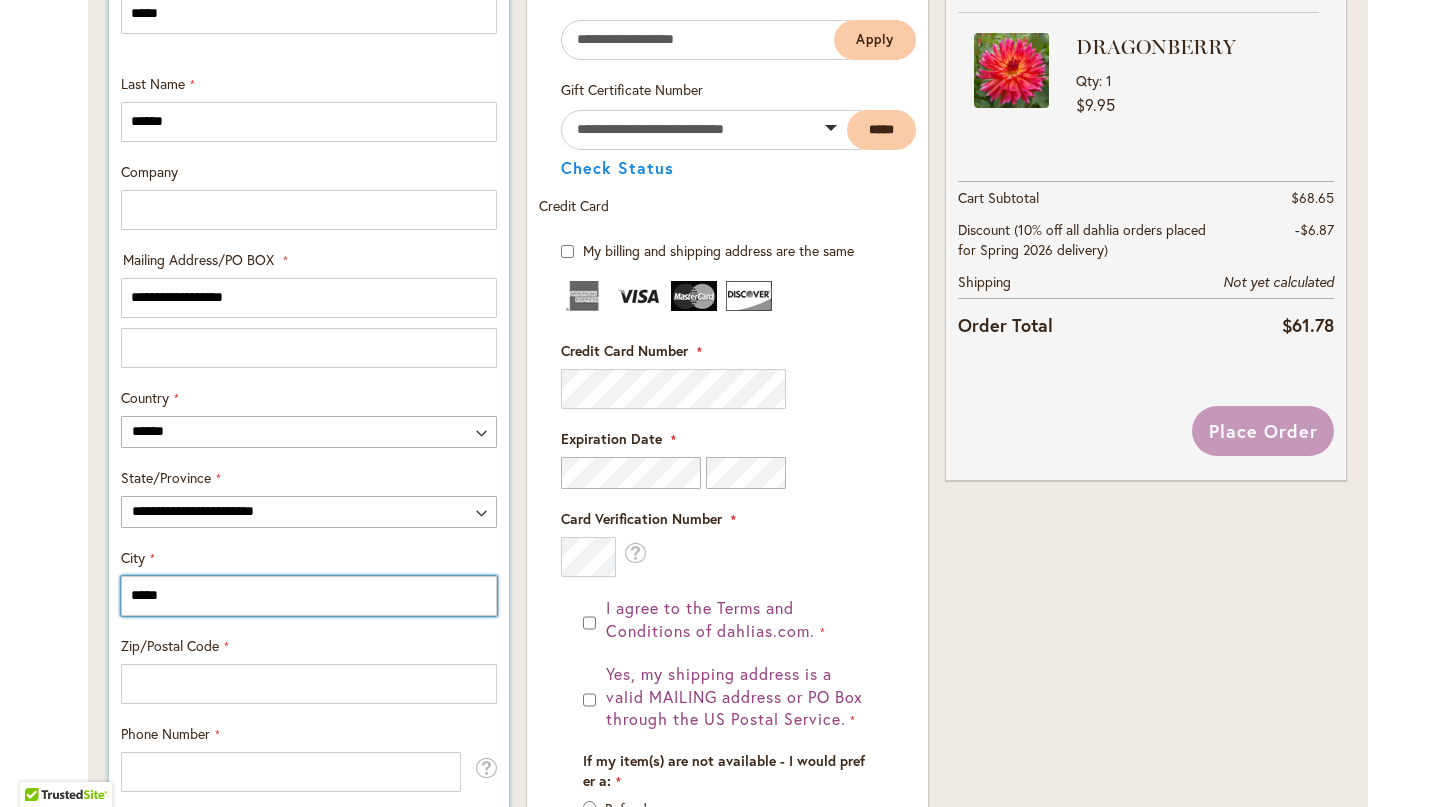 scroll, scrollTop: 887, scrollLeft: 0, axis: vertical 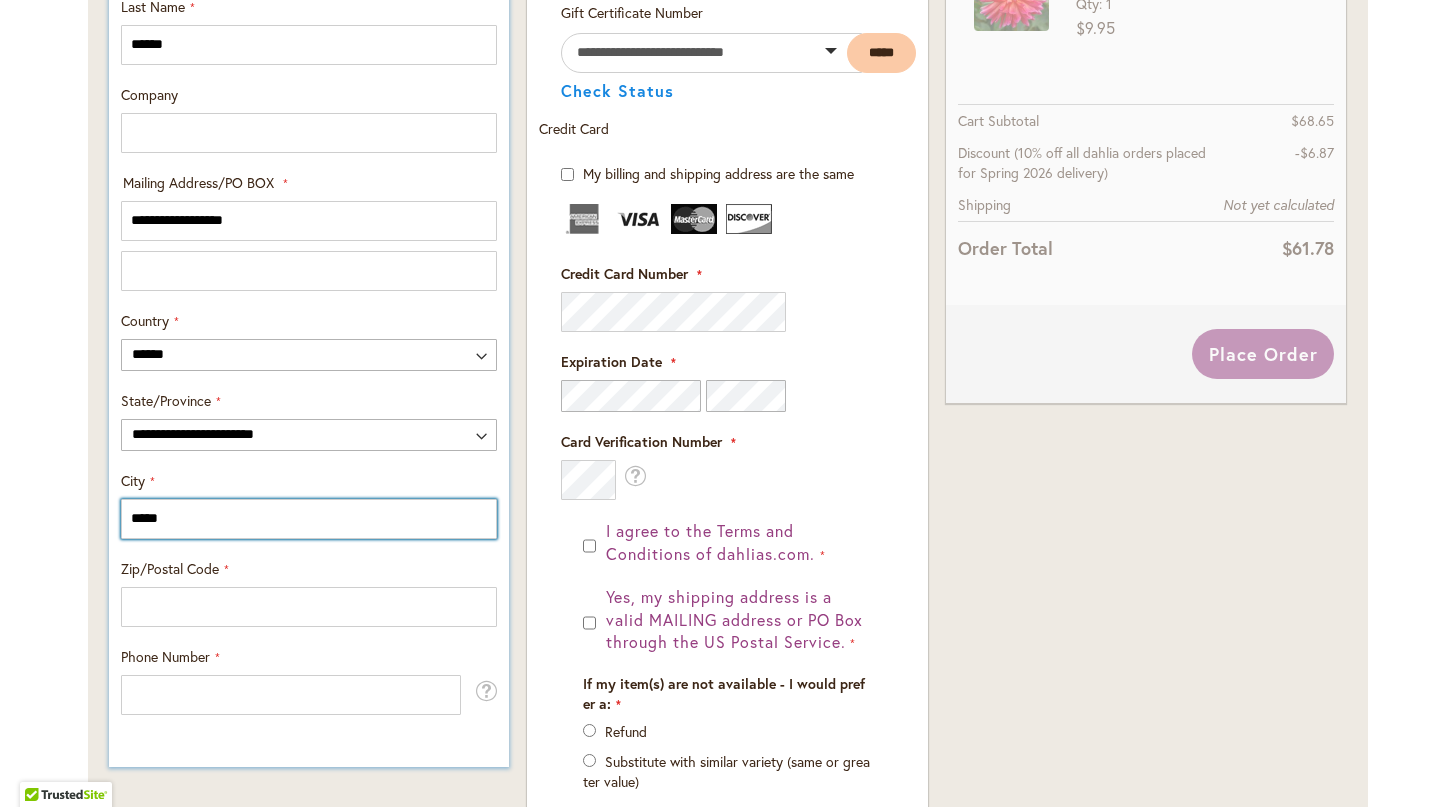 drag, startPoint x: 154, startPoint y: 512, endPoint x: 108, endPoint y: 511, distance: 46.010868 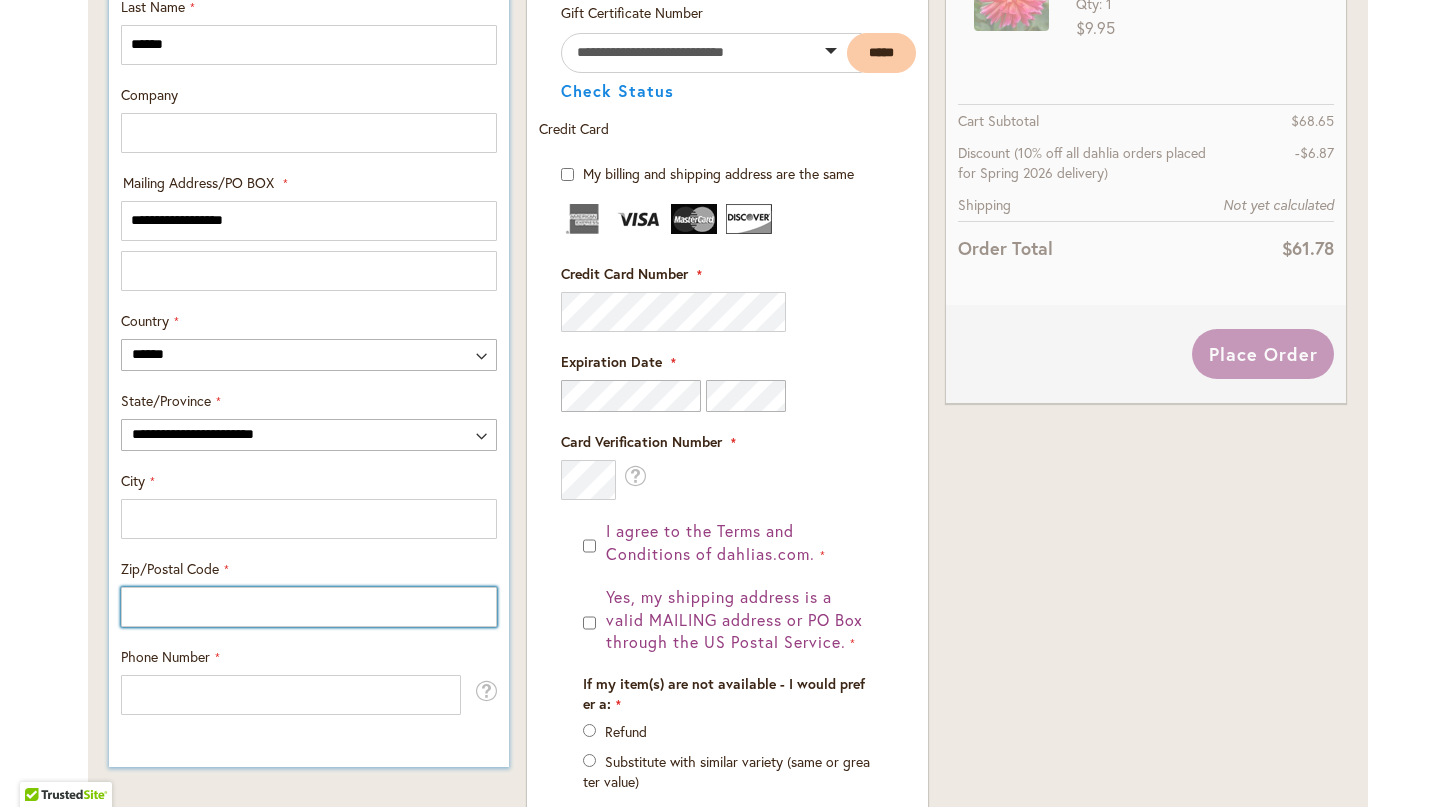click on "Zip/Postal Code" at bounding box center [309, 607] 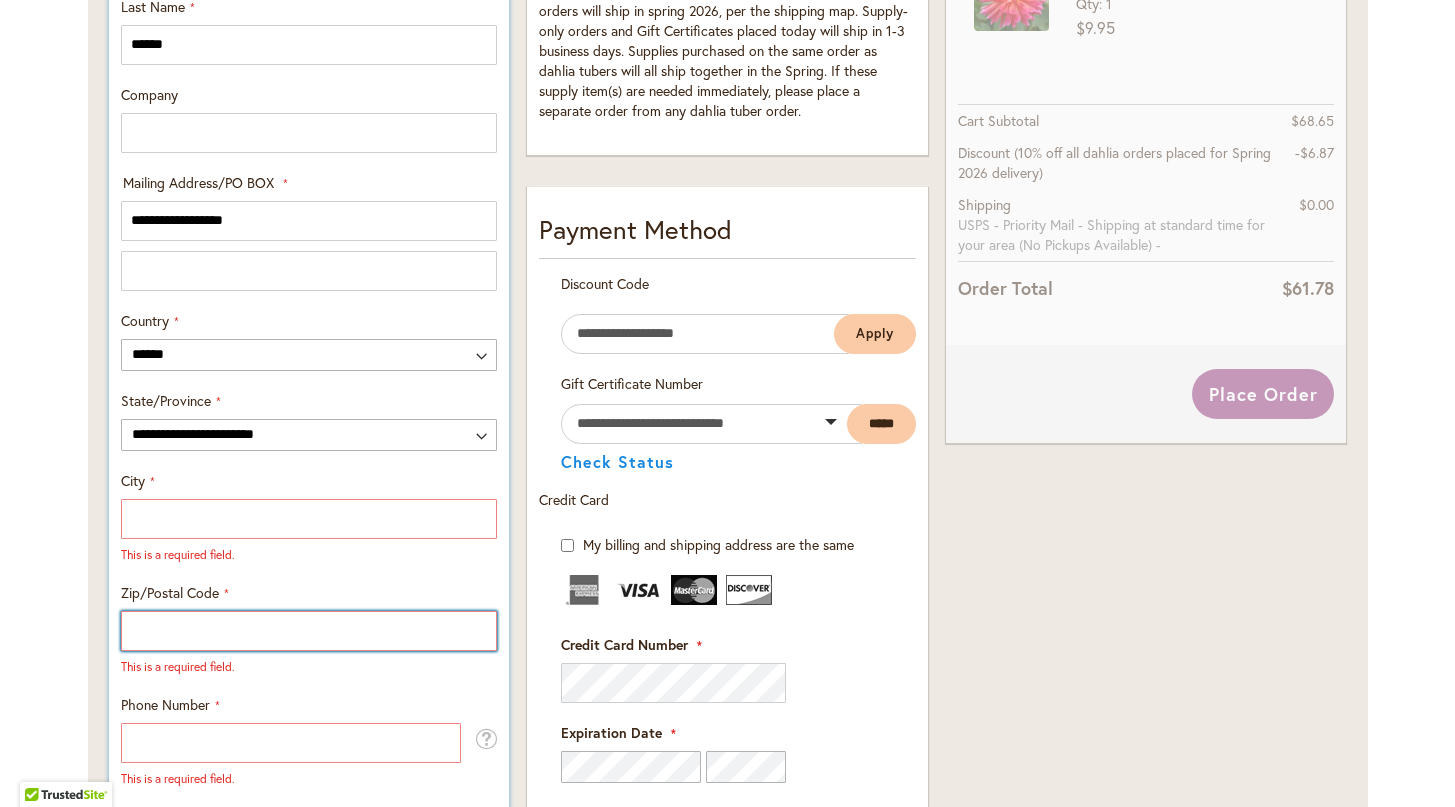 paste on "*****" 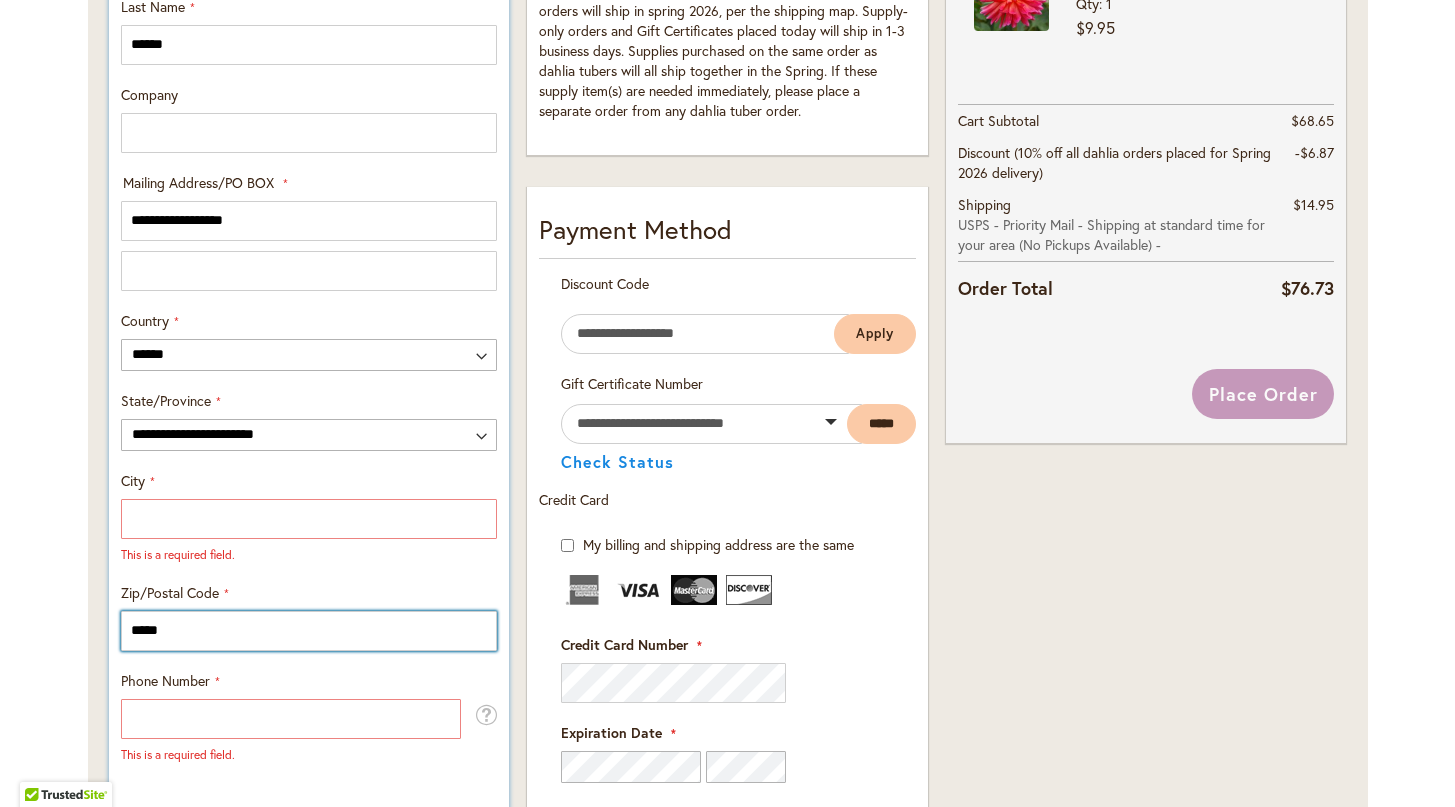 type on "*****" 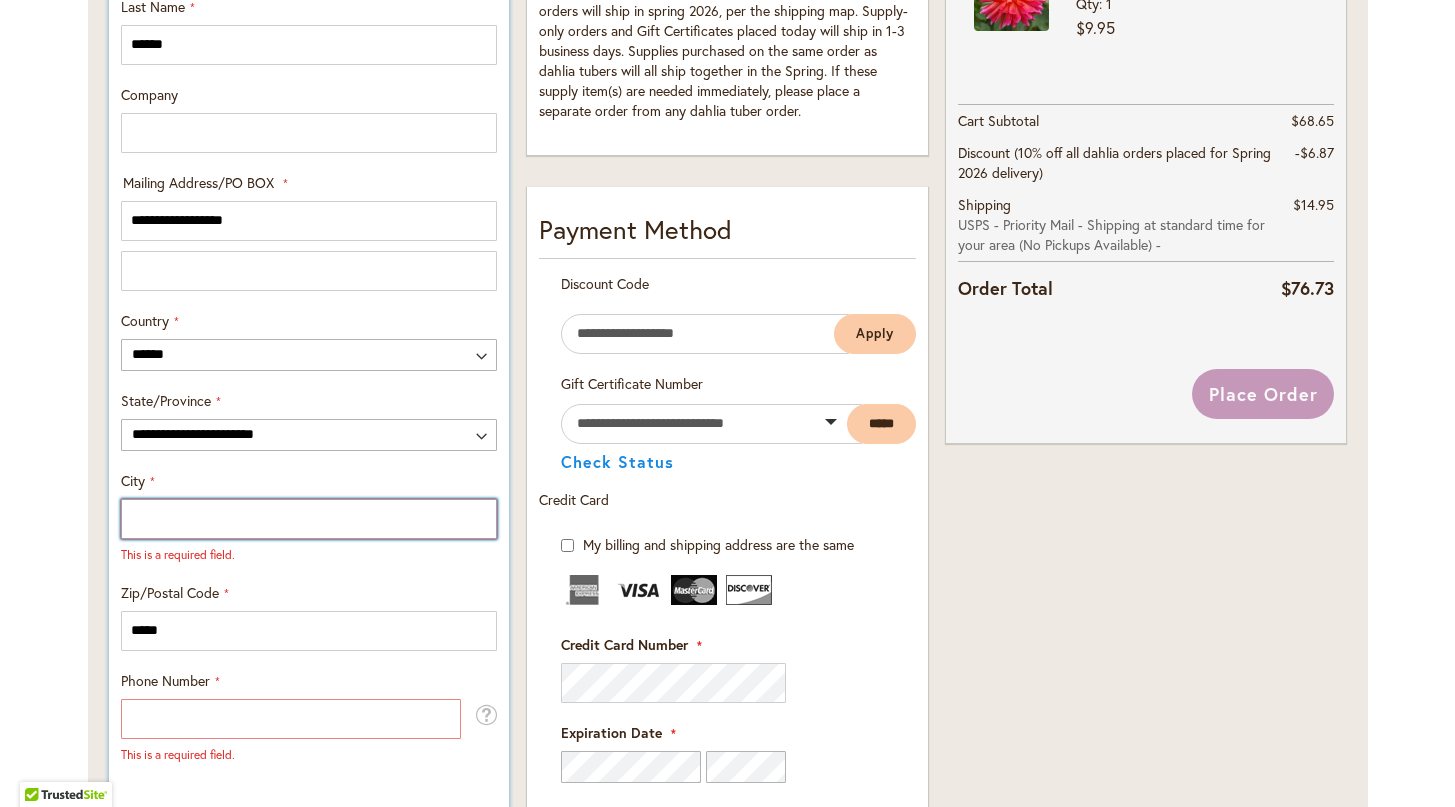 click on "City" at bounding box center (309, 519) 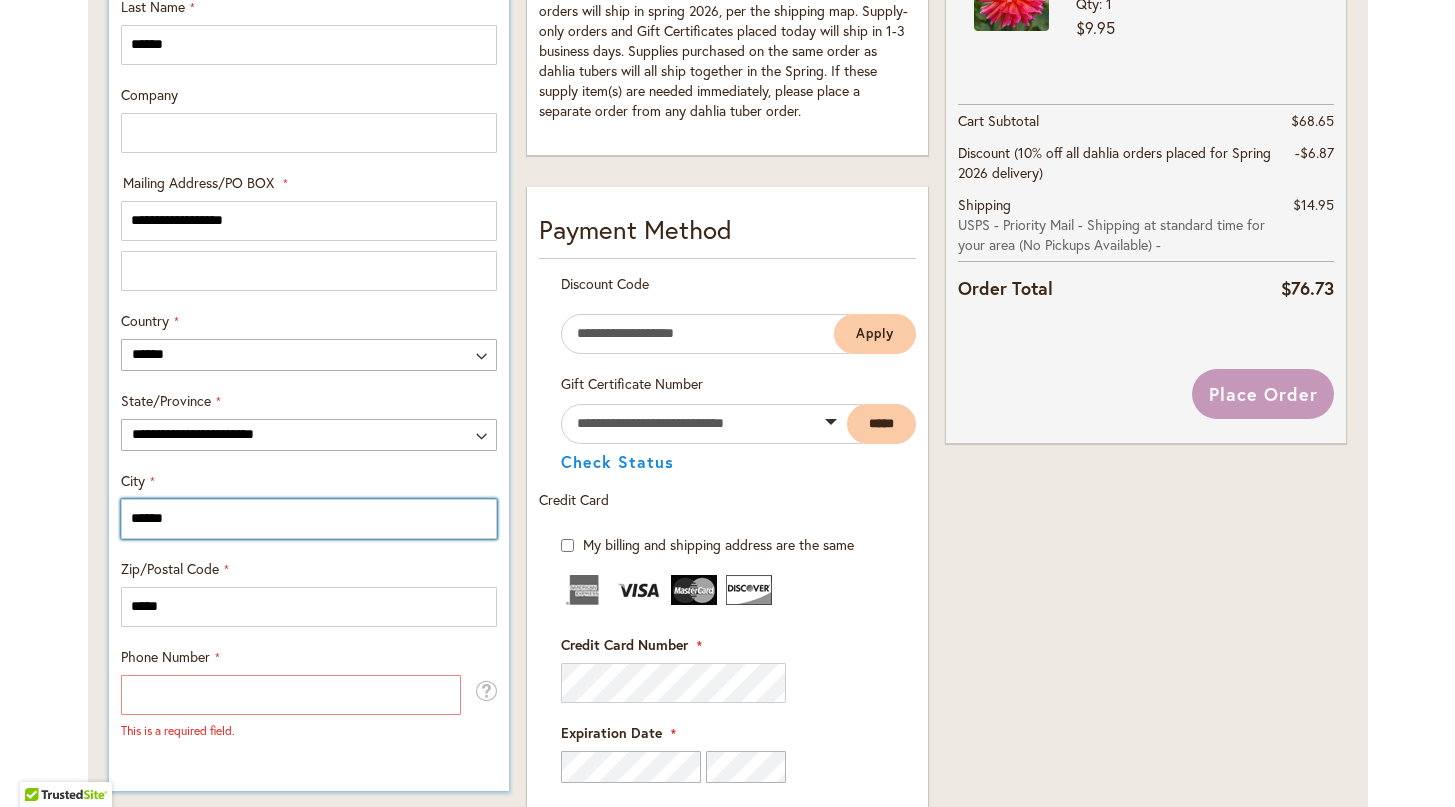 type on "******" 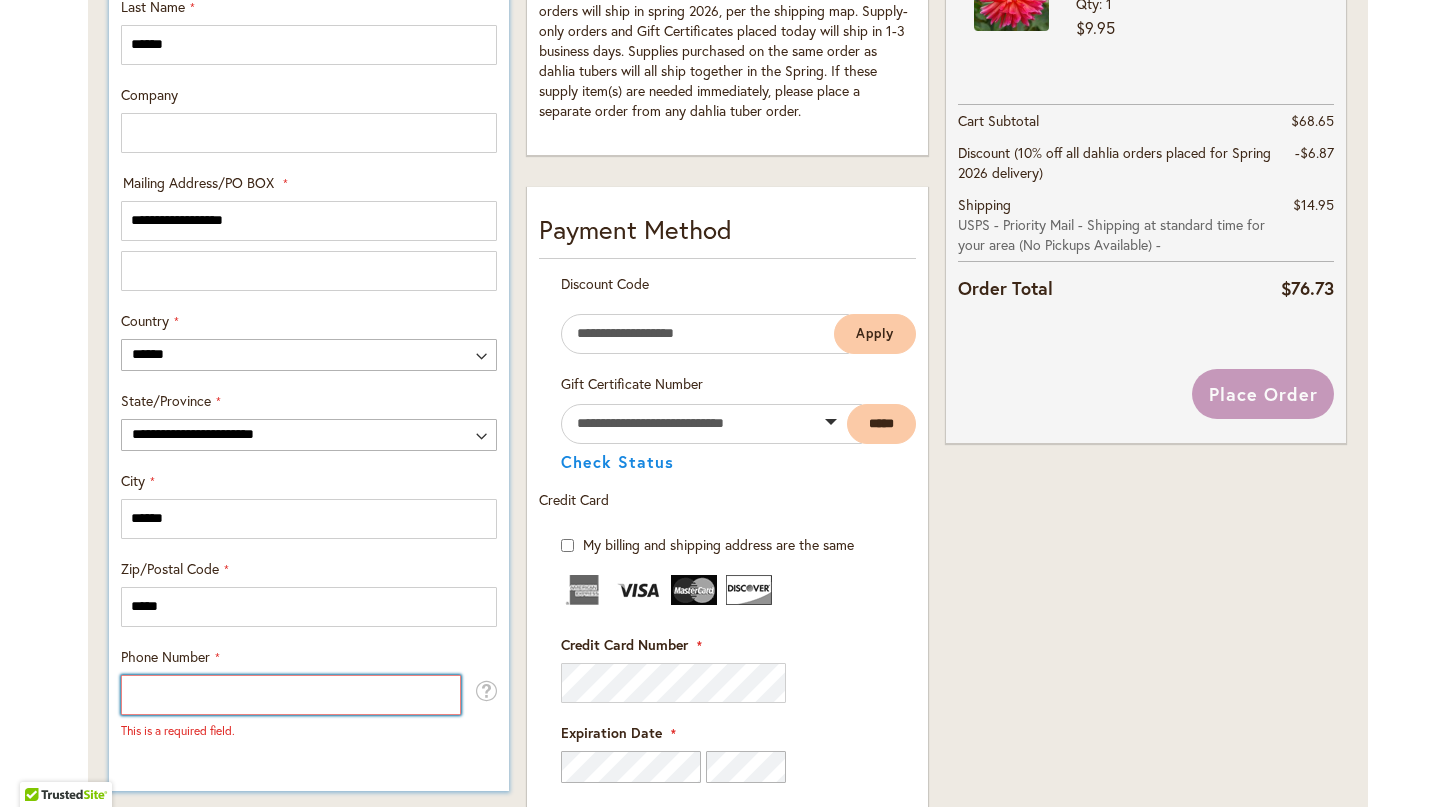 click on "Phone Number" at bounding box center (291, 695) 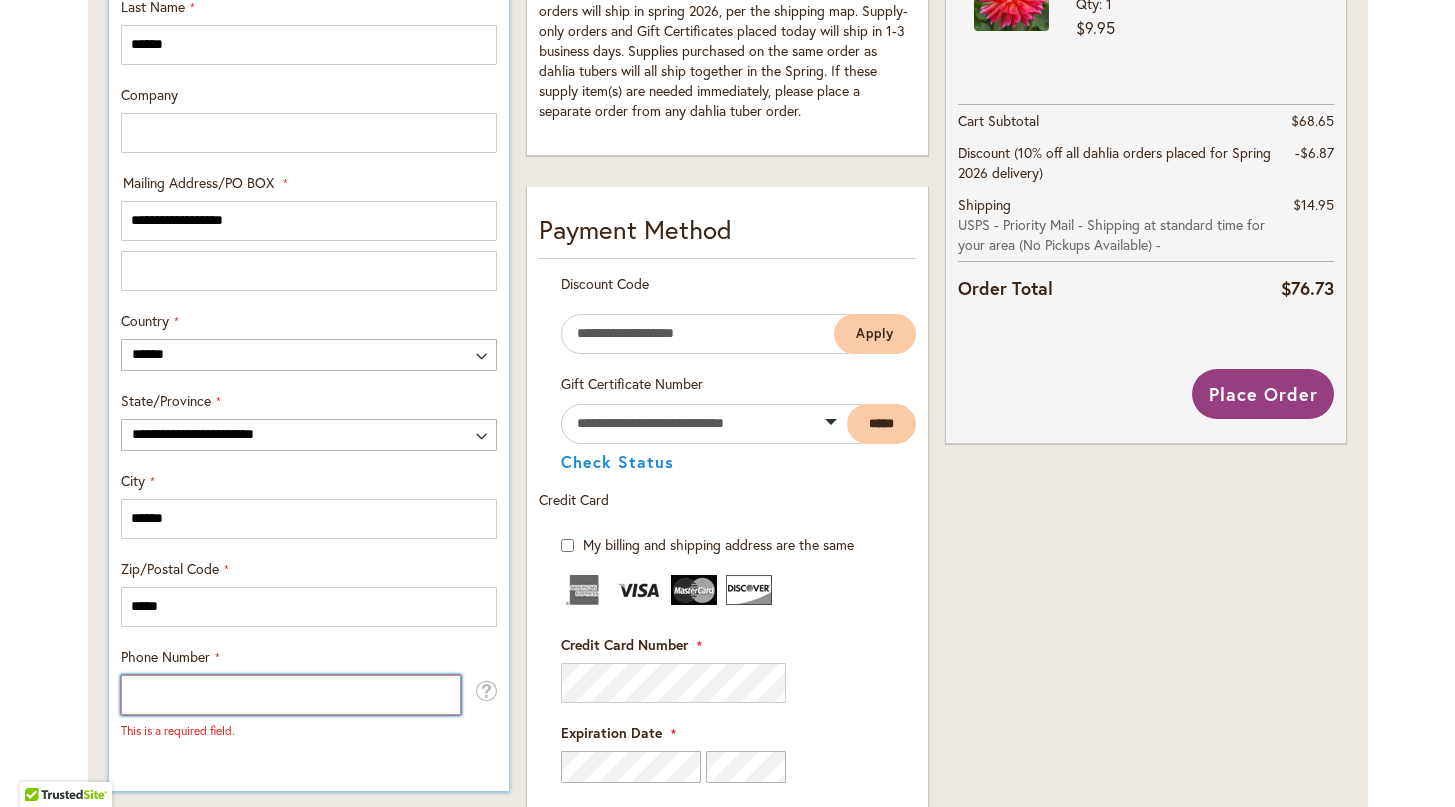 type on "**********" 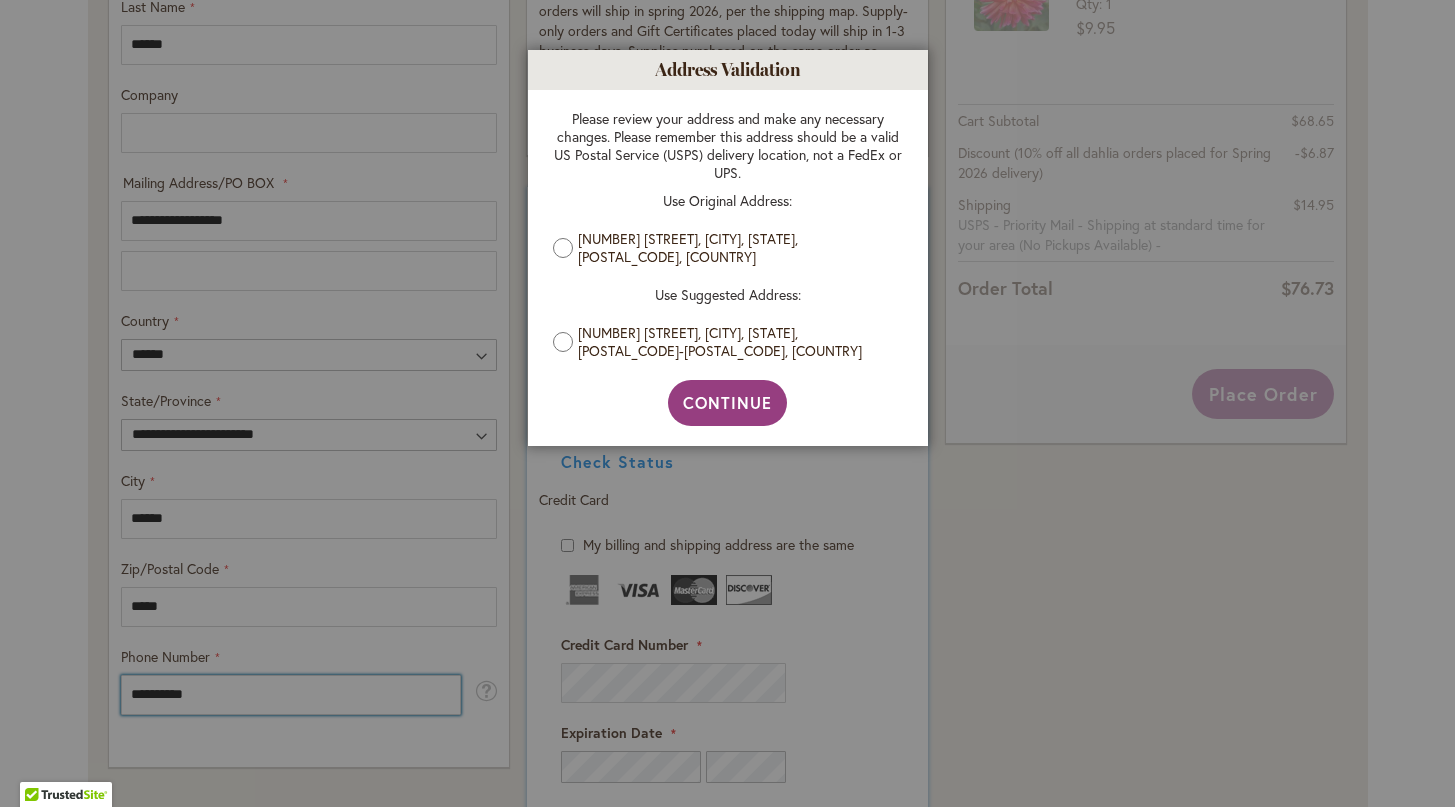 scroll, scrollTop: 868, scrollLeft: 0, axis: vertical 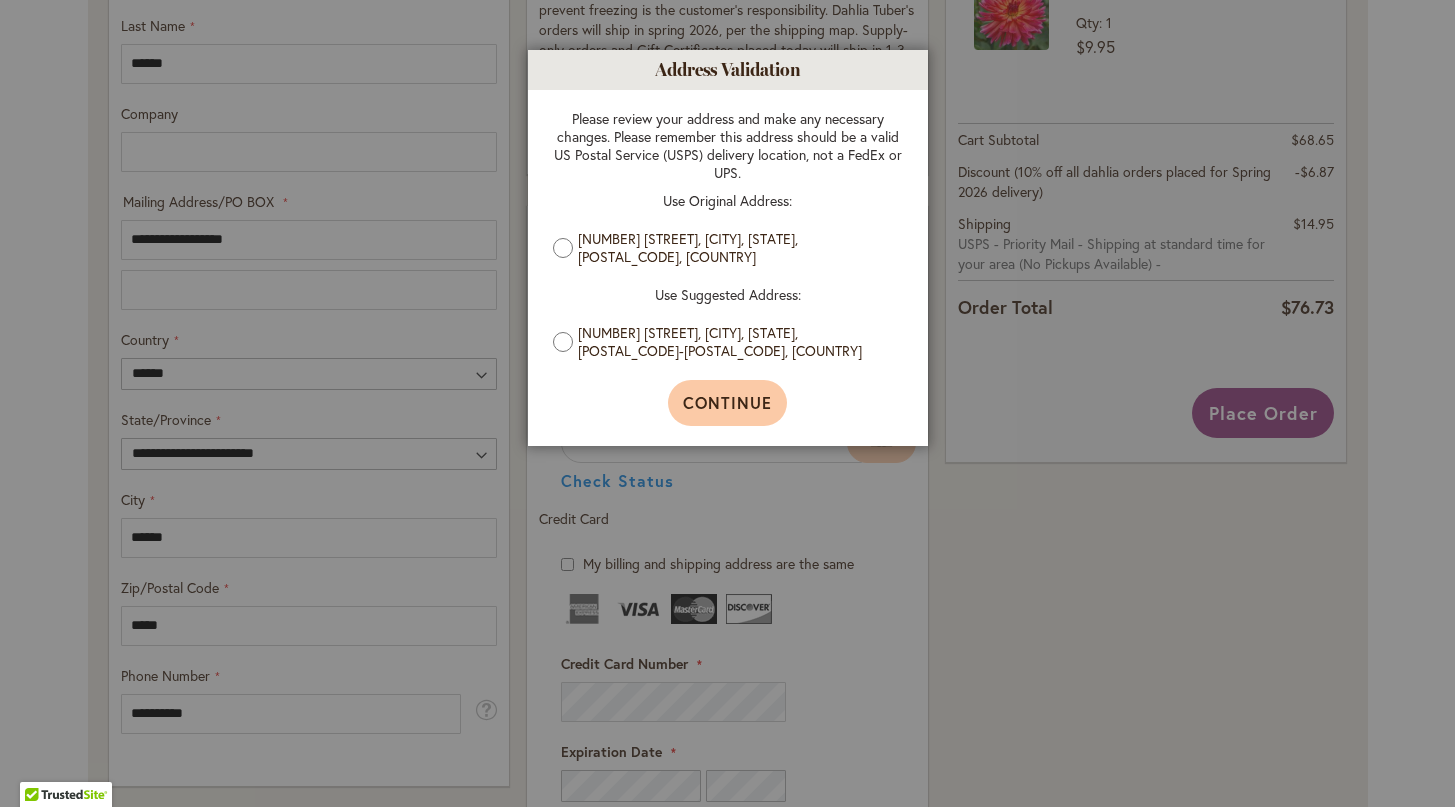 click on "Continue" at bounding box center (727, 402) 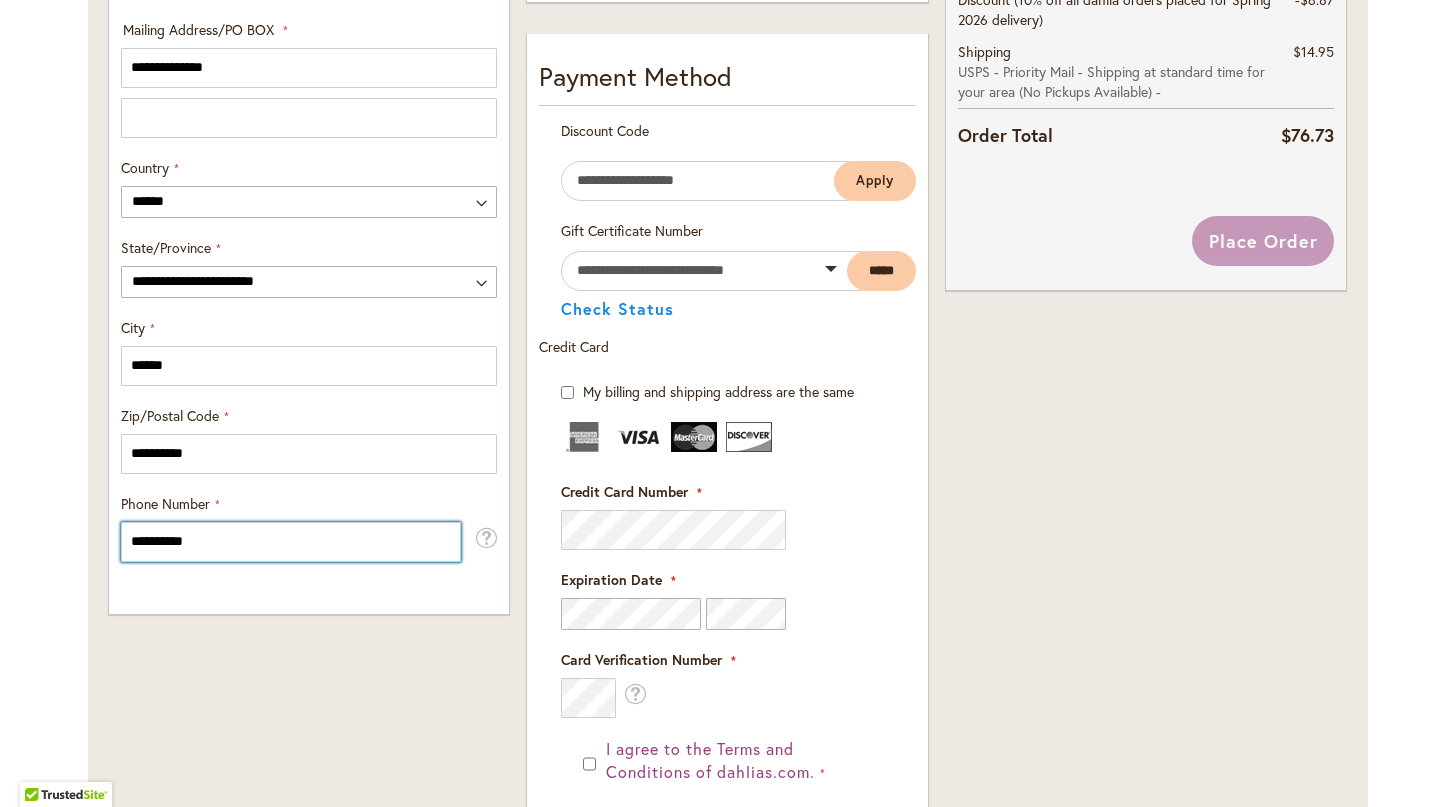 scroll, scrollTop: 1162, scrollLeft: 0, axis: vertical 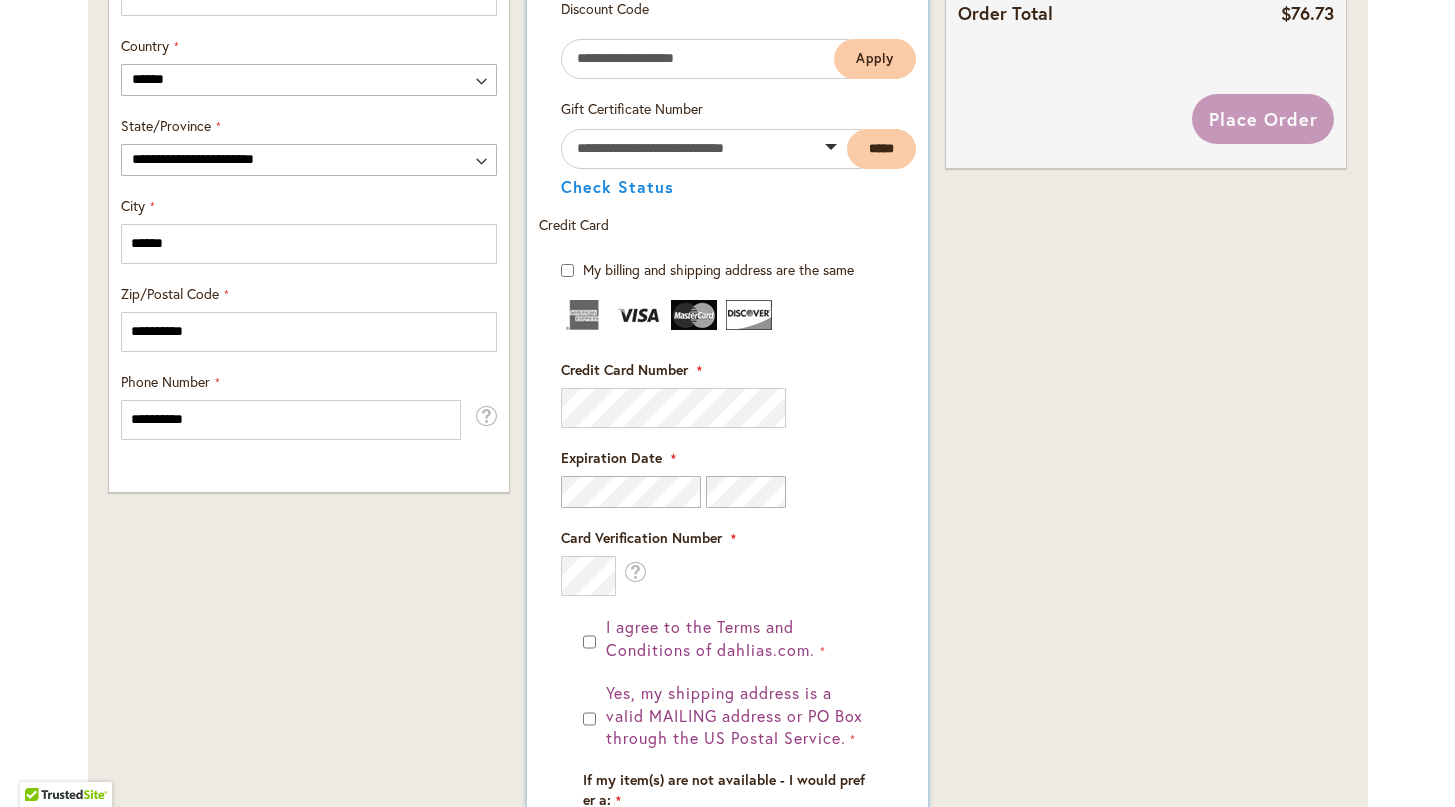 click on "Payment Information
Payment Method
Discount Code
Enter discount code
Apply
Gift Certificate Number" at bounding box center (727, 452) 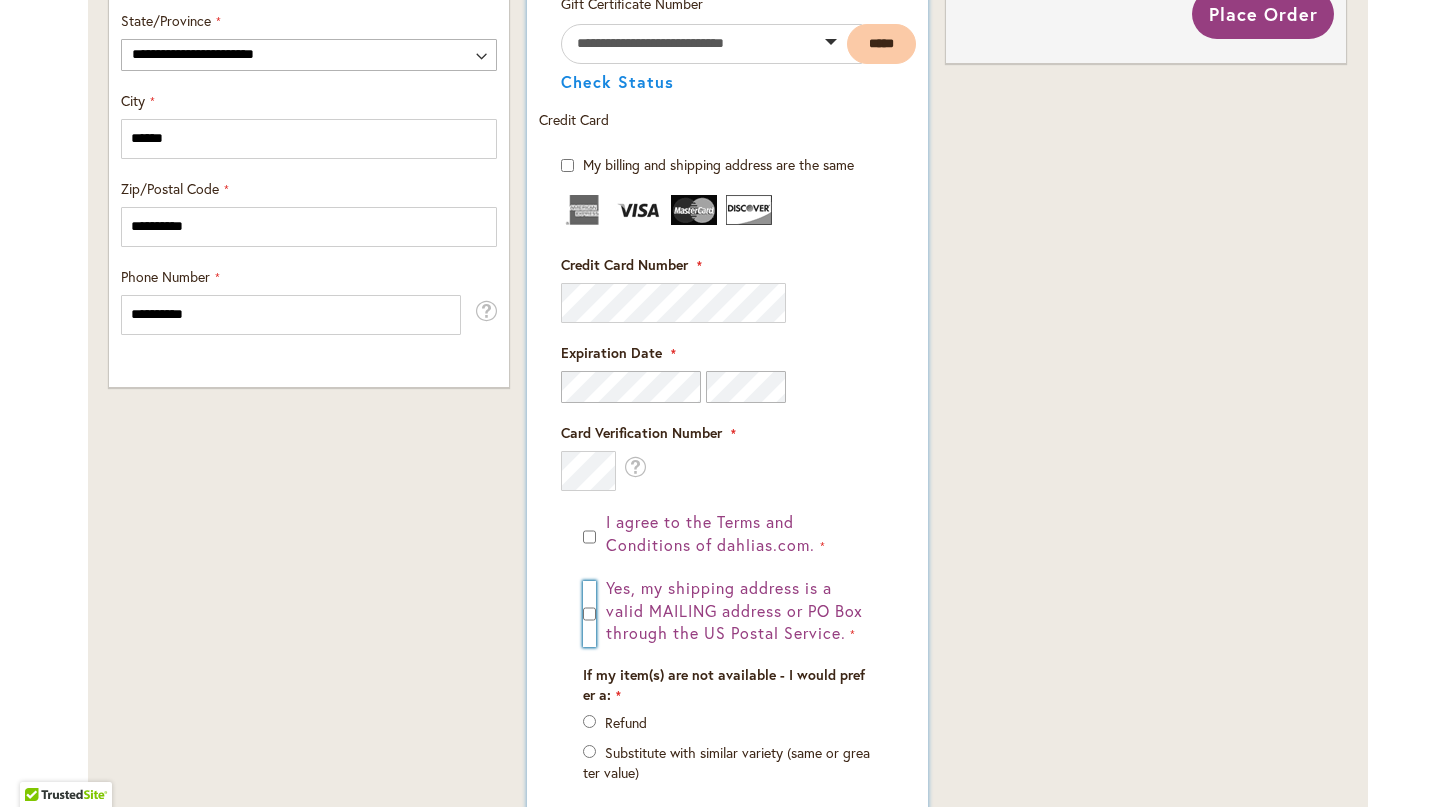 scroll, scrollTop: 1285, scrollLeft: 0, axis: vertical 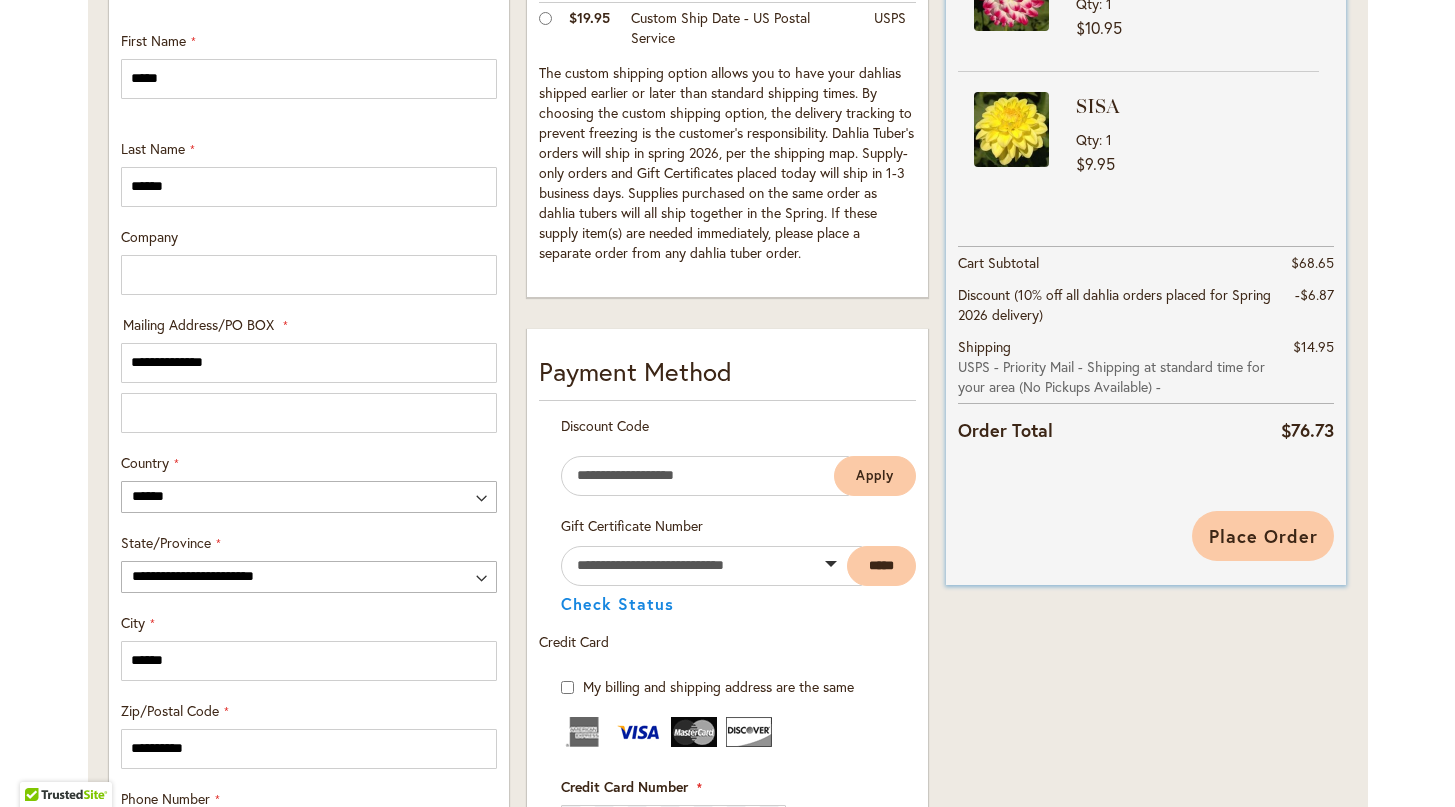 click on "Place Order" at bounding box center (1263, 536) 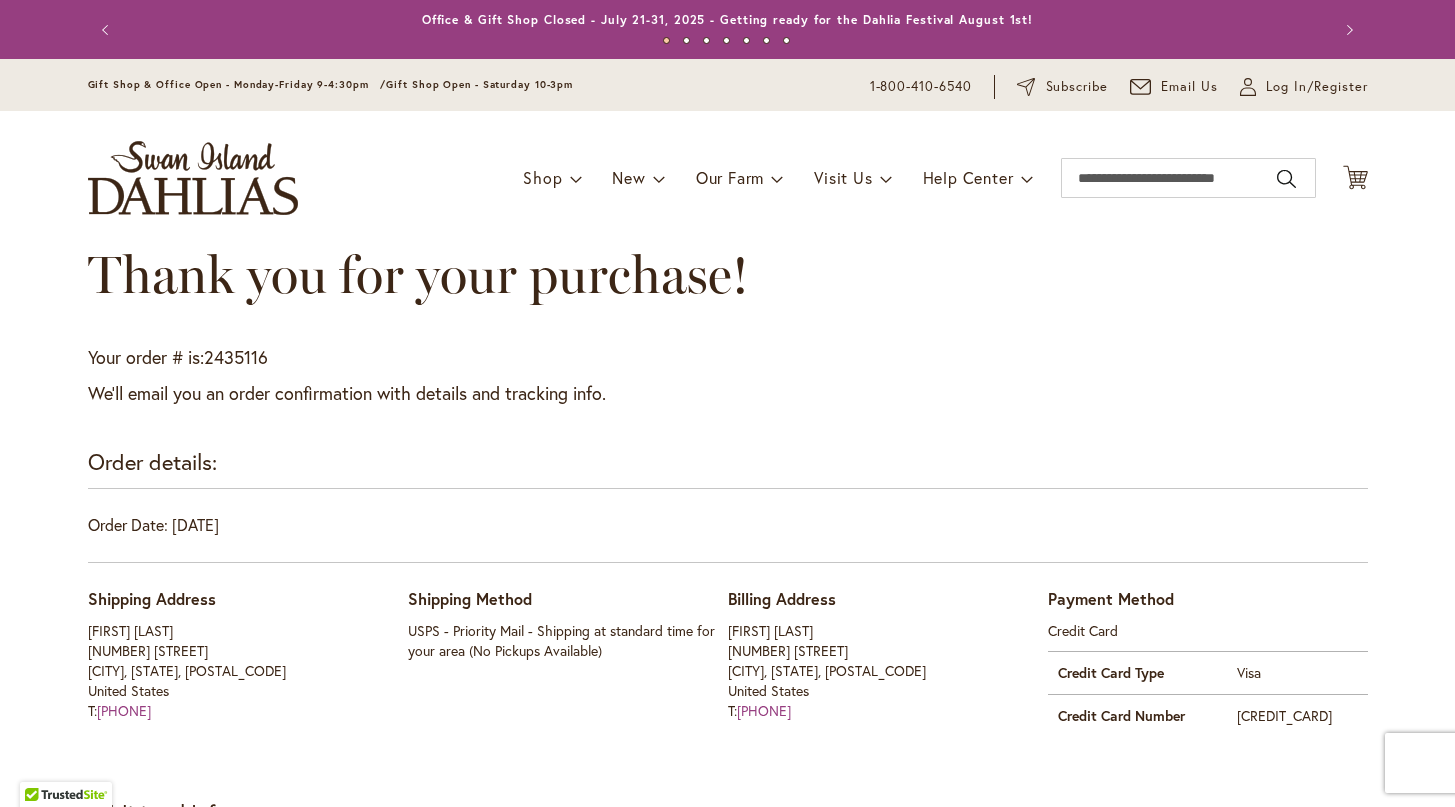 scroll, scrollTop: 0, scrollLeft: 0, axis: both 